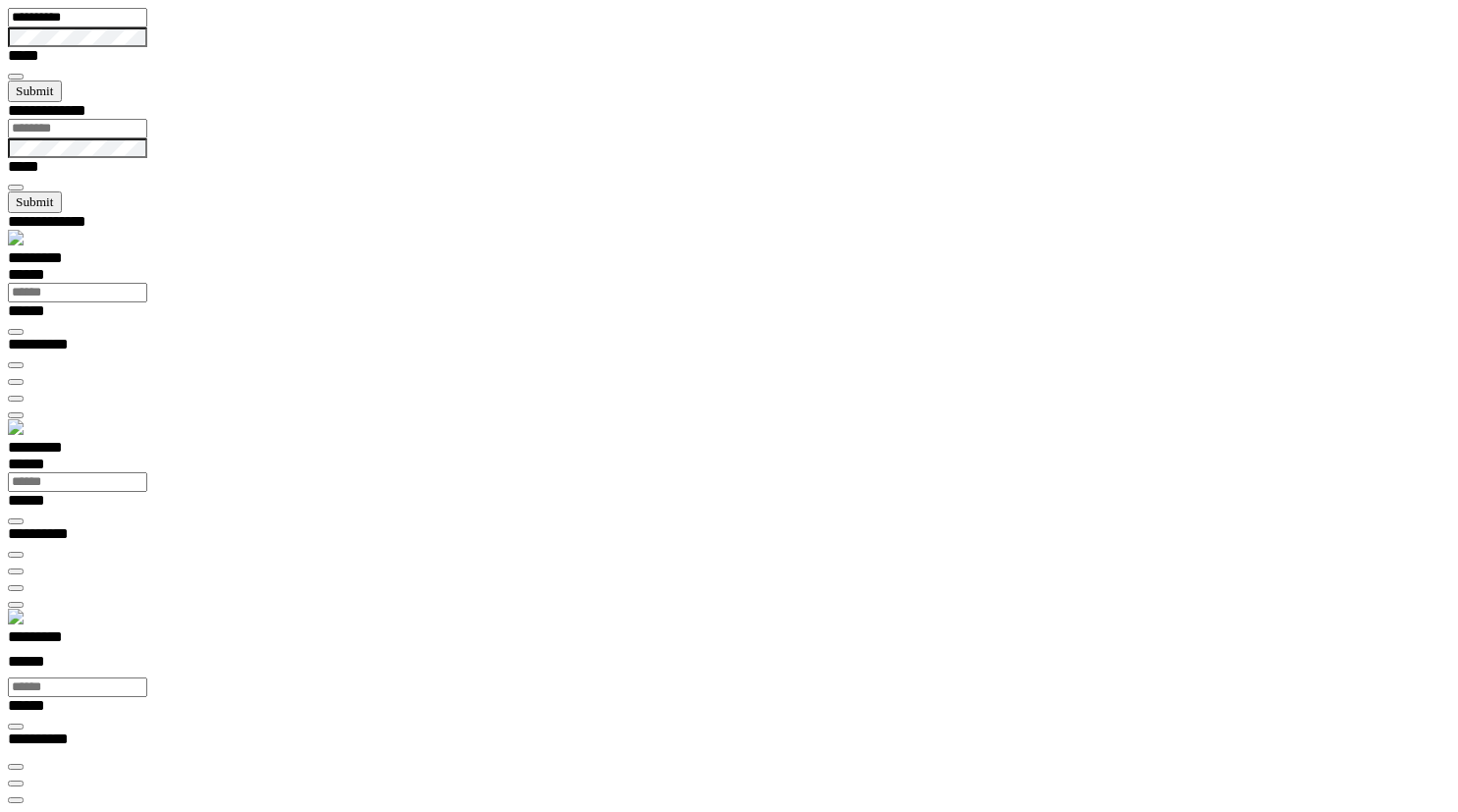 scroll, scrollTop: 0, scrollLeft: 0, axis: both 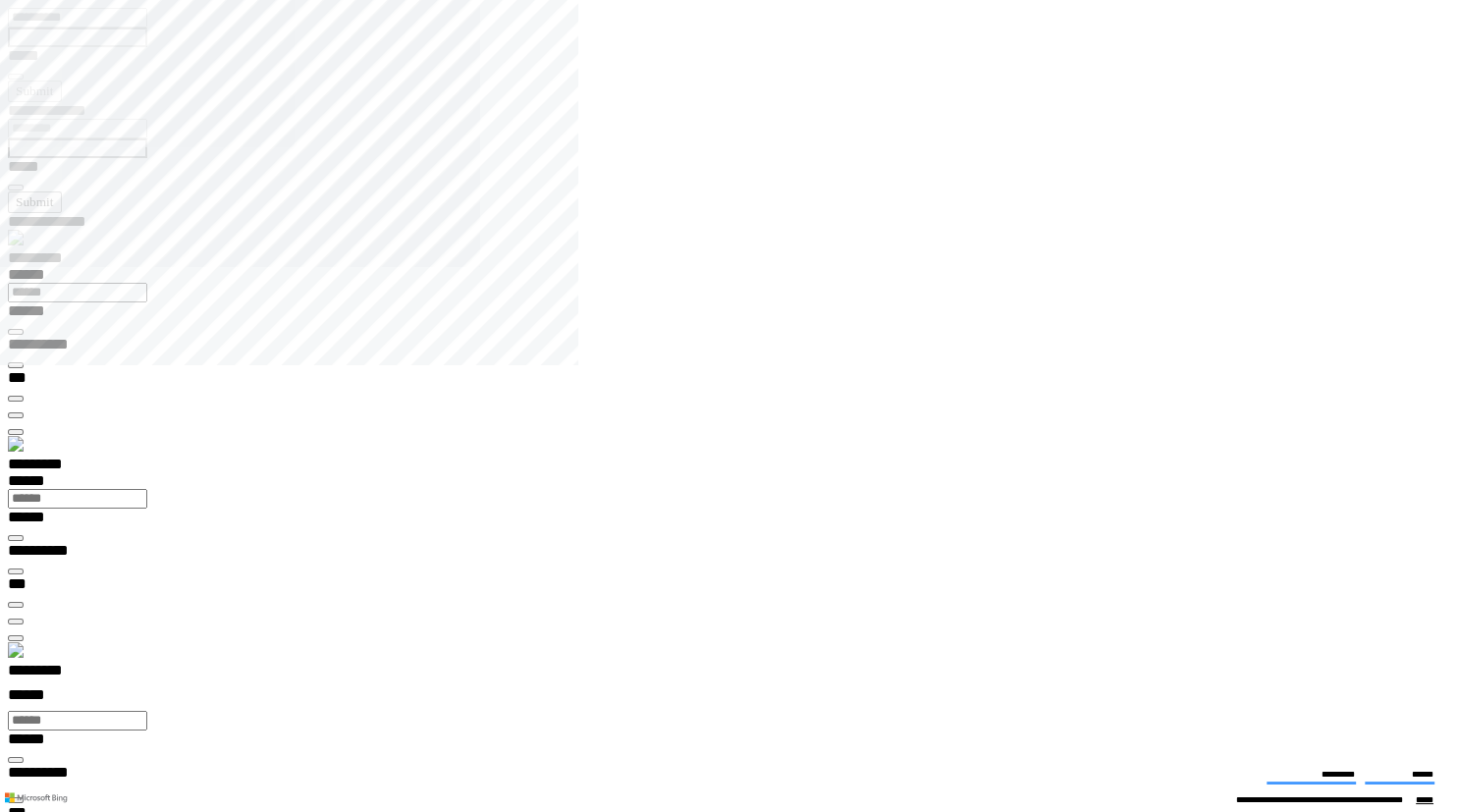 click at bounding box center [16, 2924] 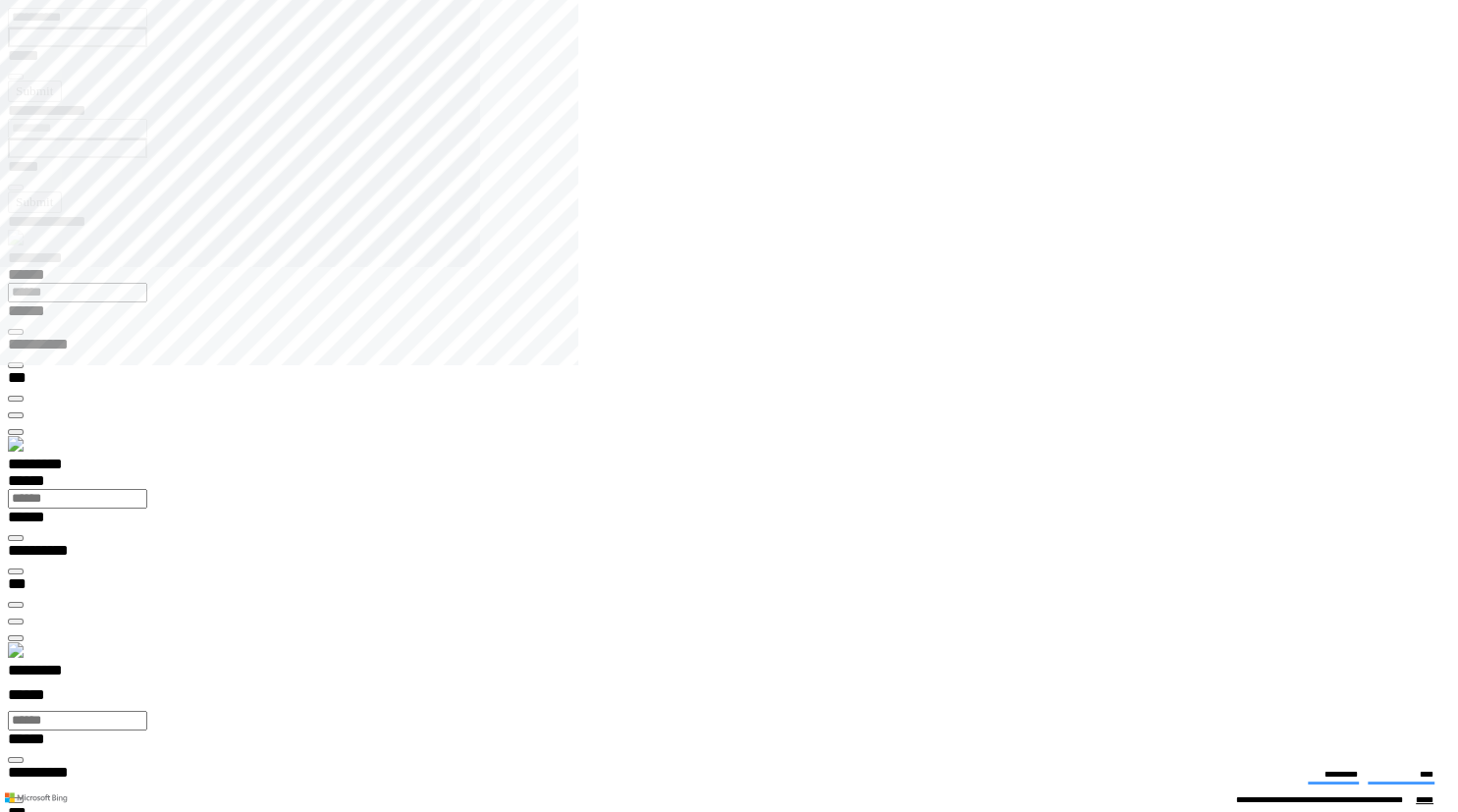 click at bounding box center [16, 2924] 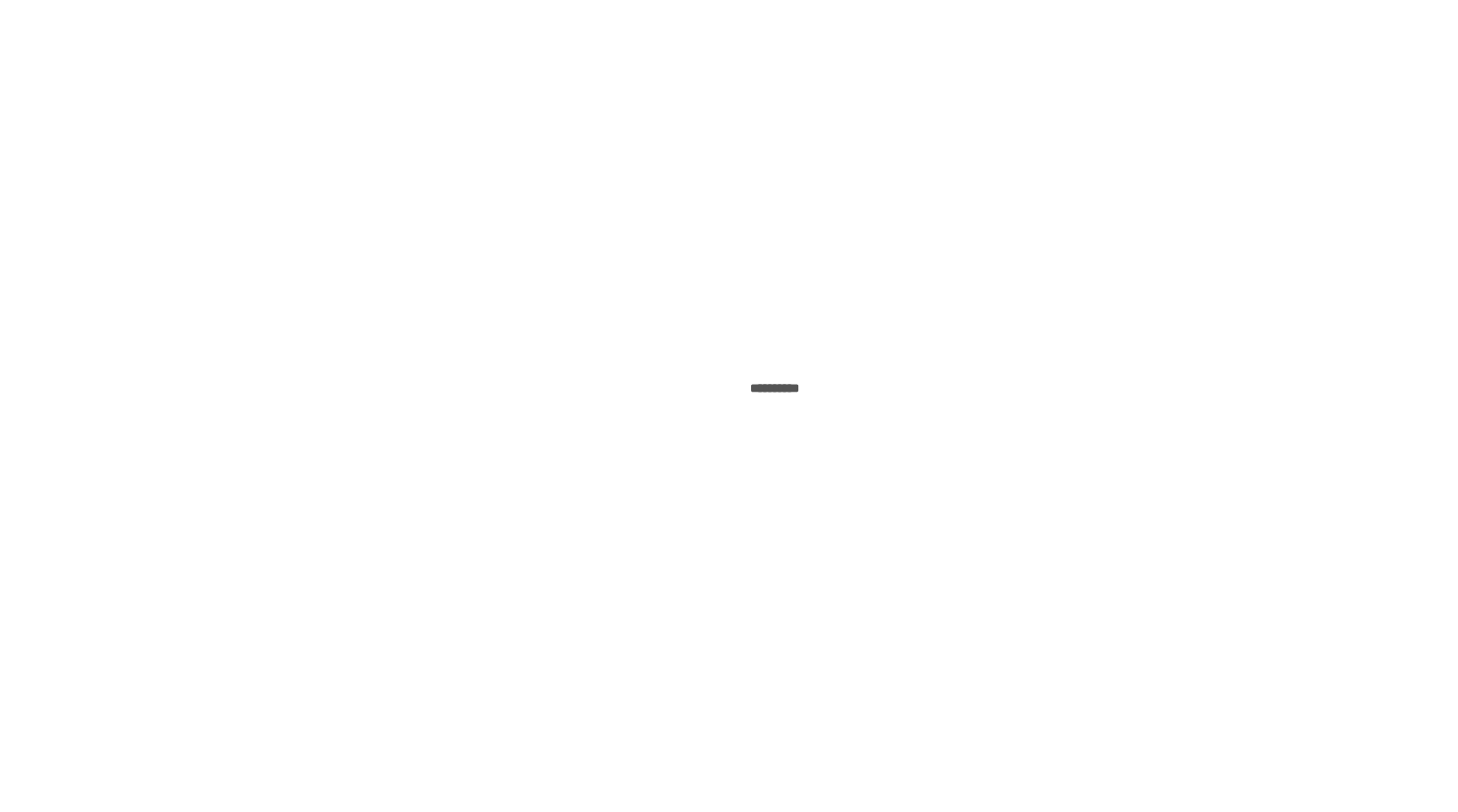 scroll, scrollTop: 0, scrollLeft: 0, axis: both 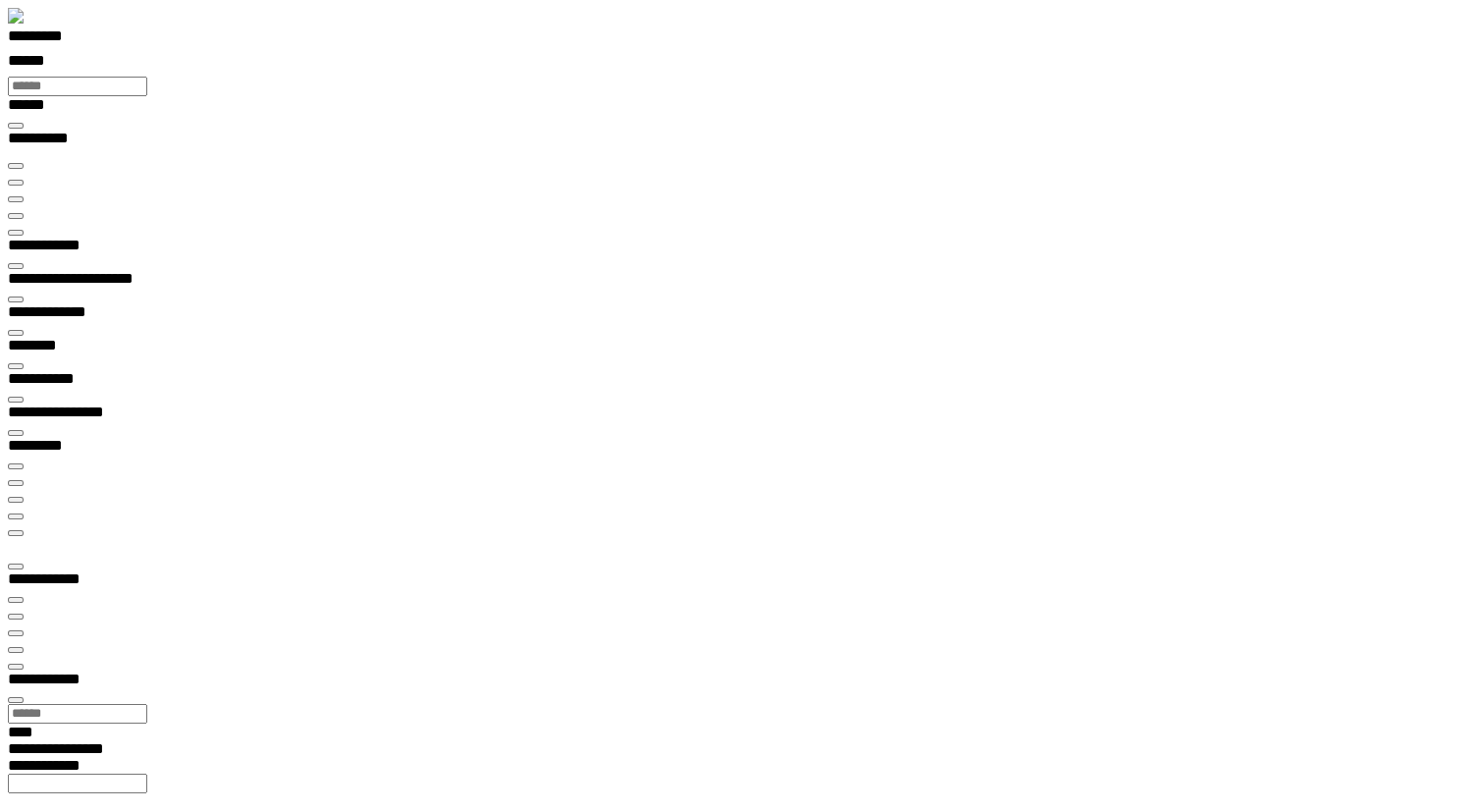 click on "*********" at bounding box center [56, 39] 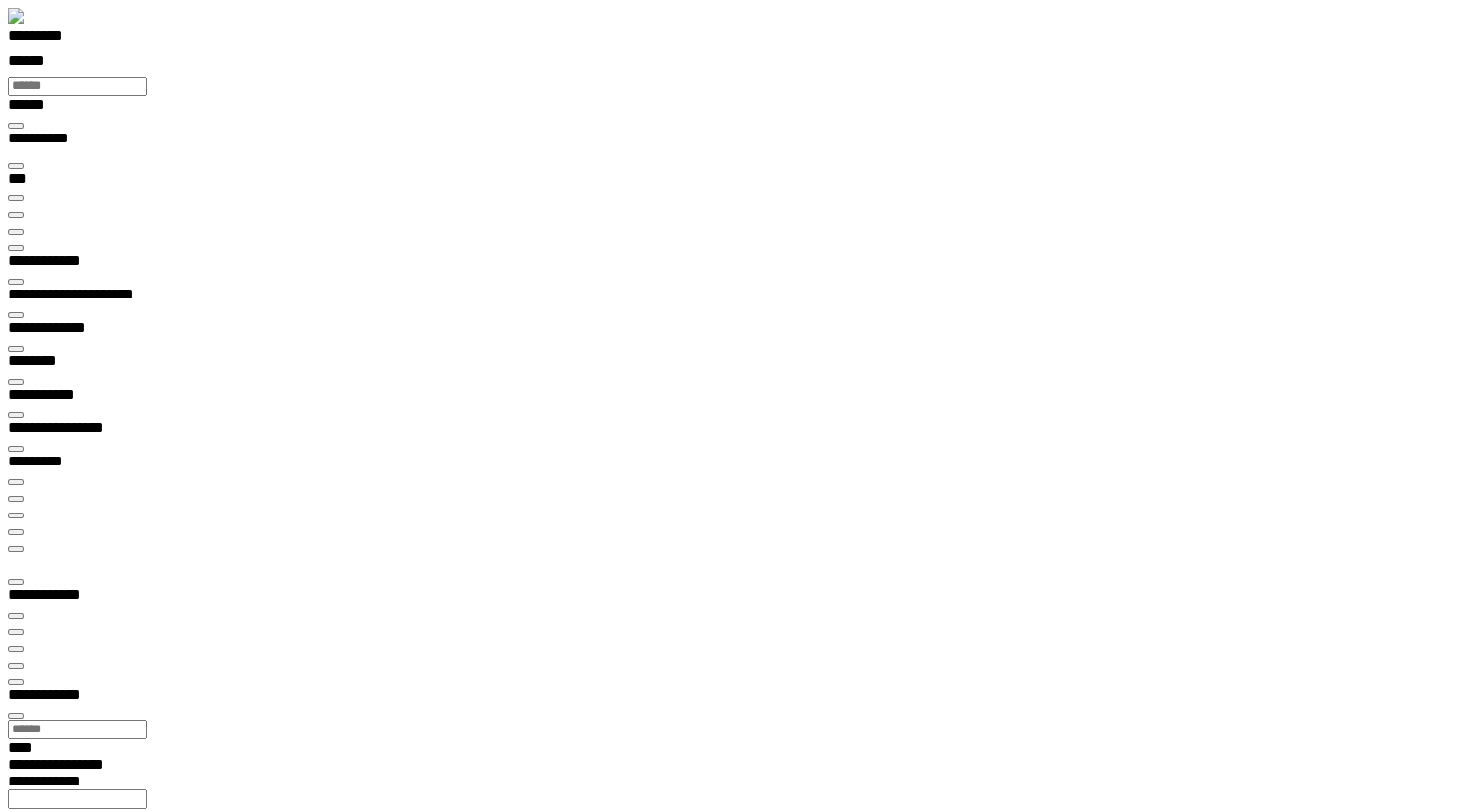 click at bounding box center (8, 35) 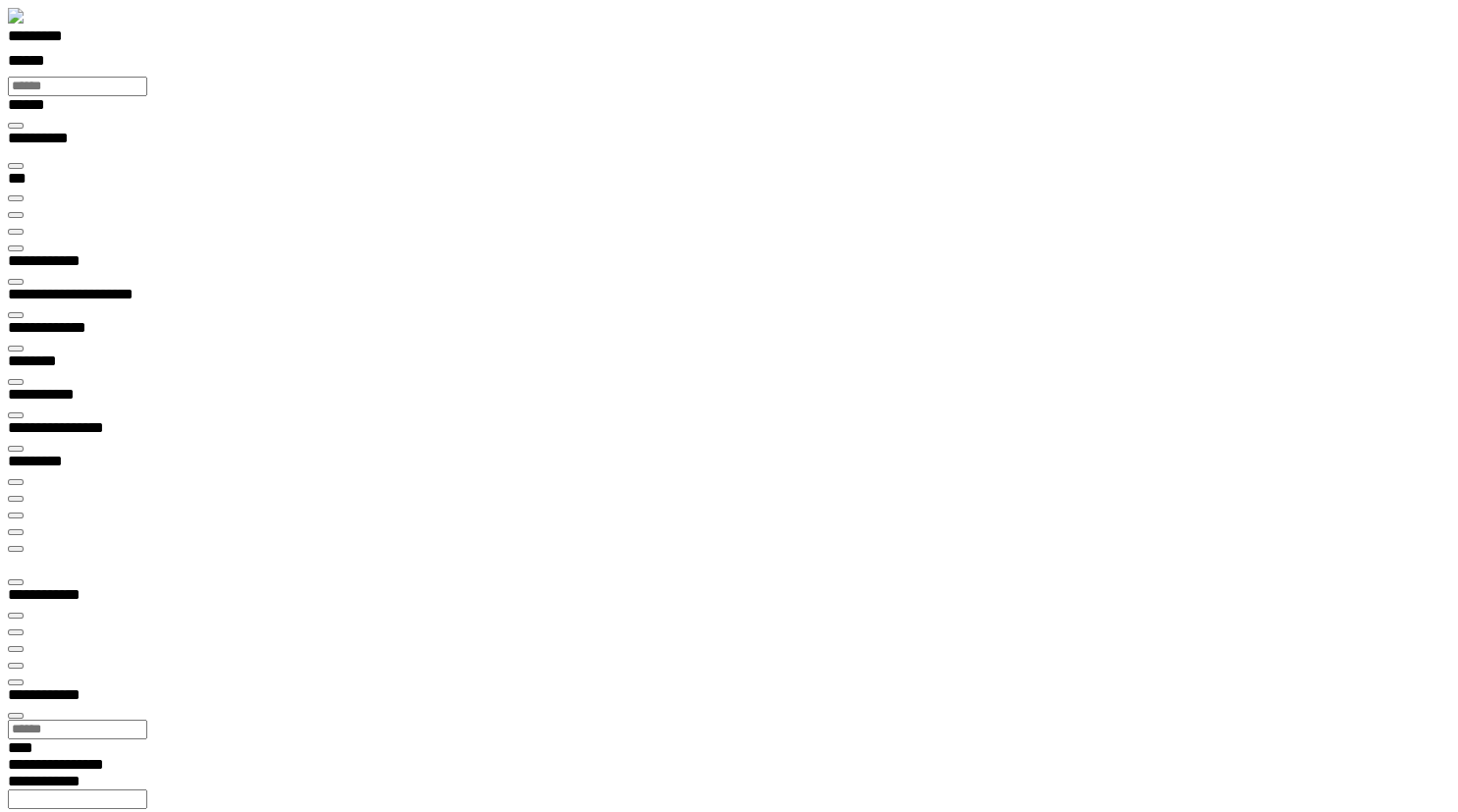 scroll 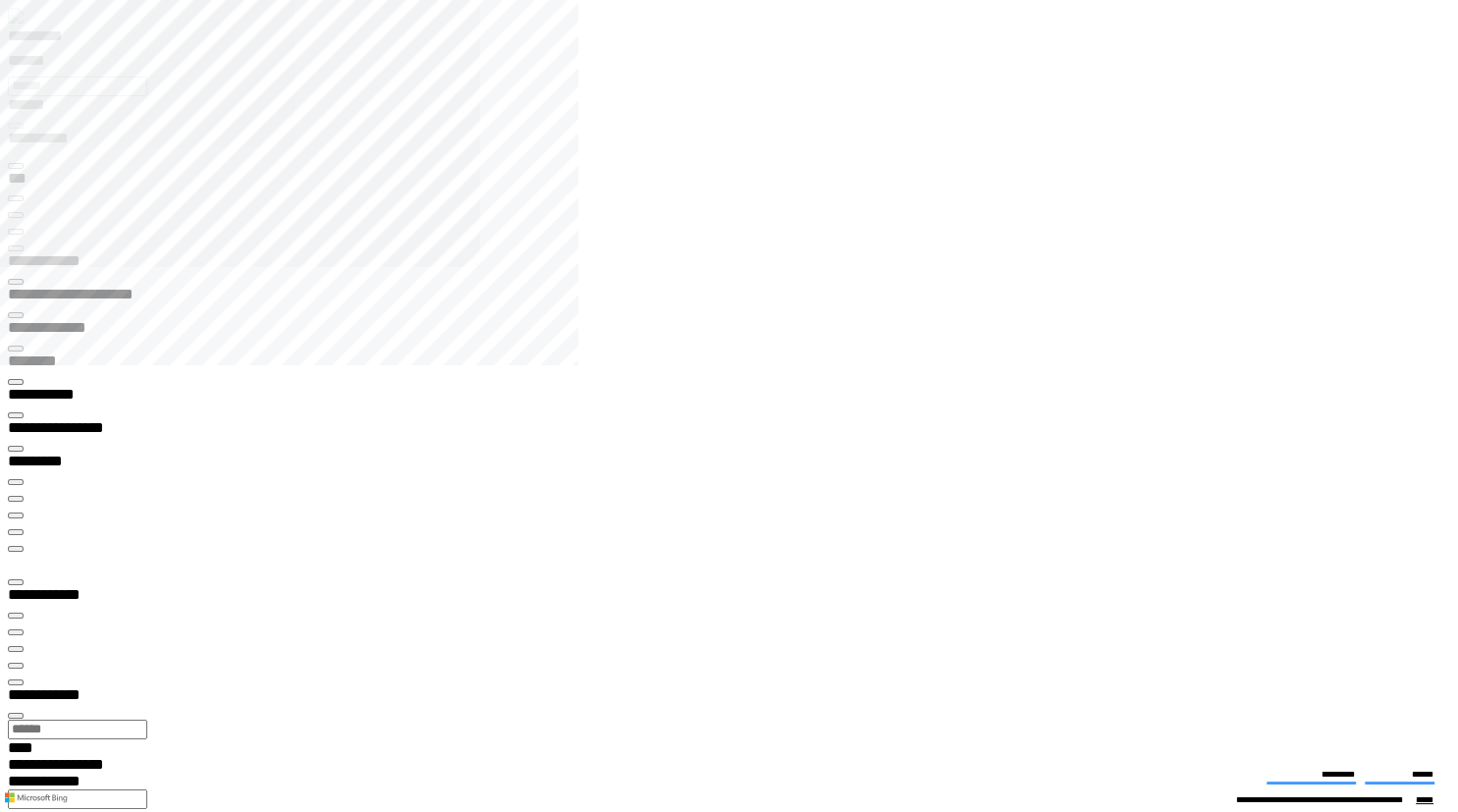 click at bounding box center (16, 12999) 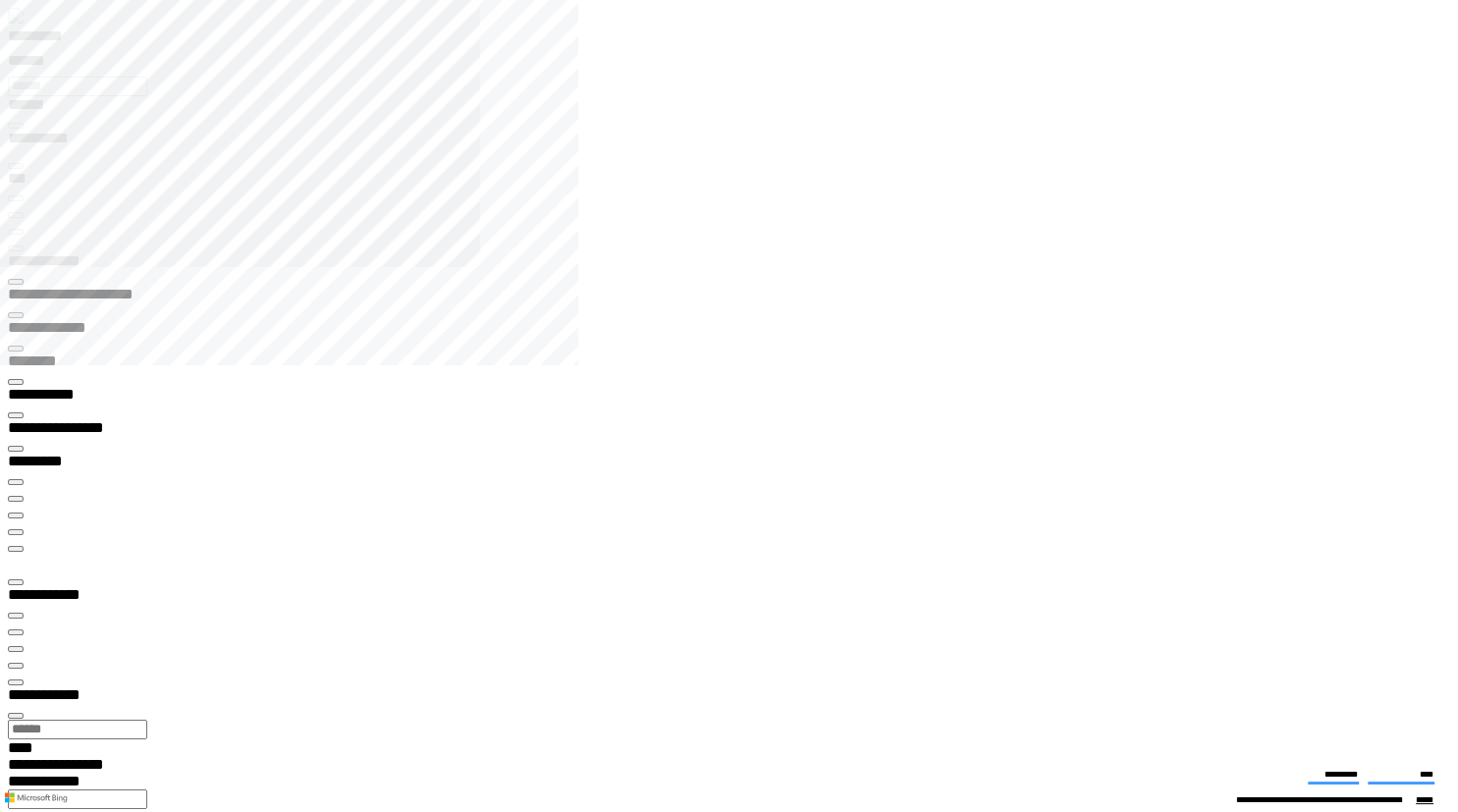 click at bounding box center [736, 12926] 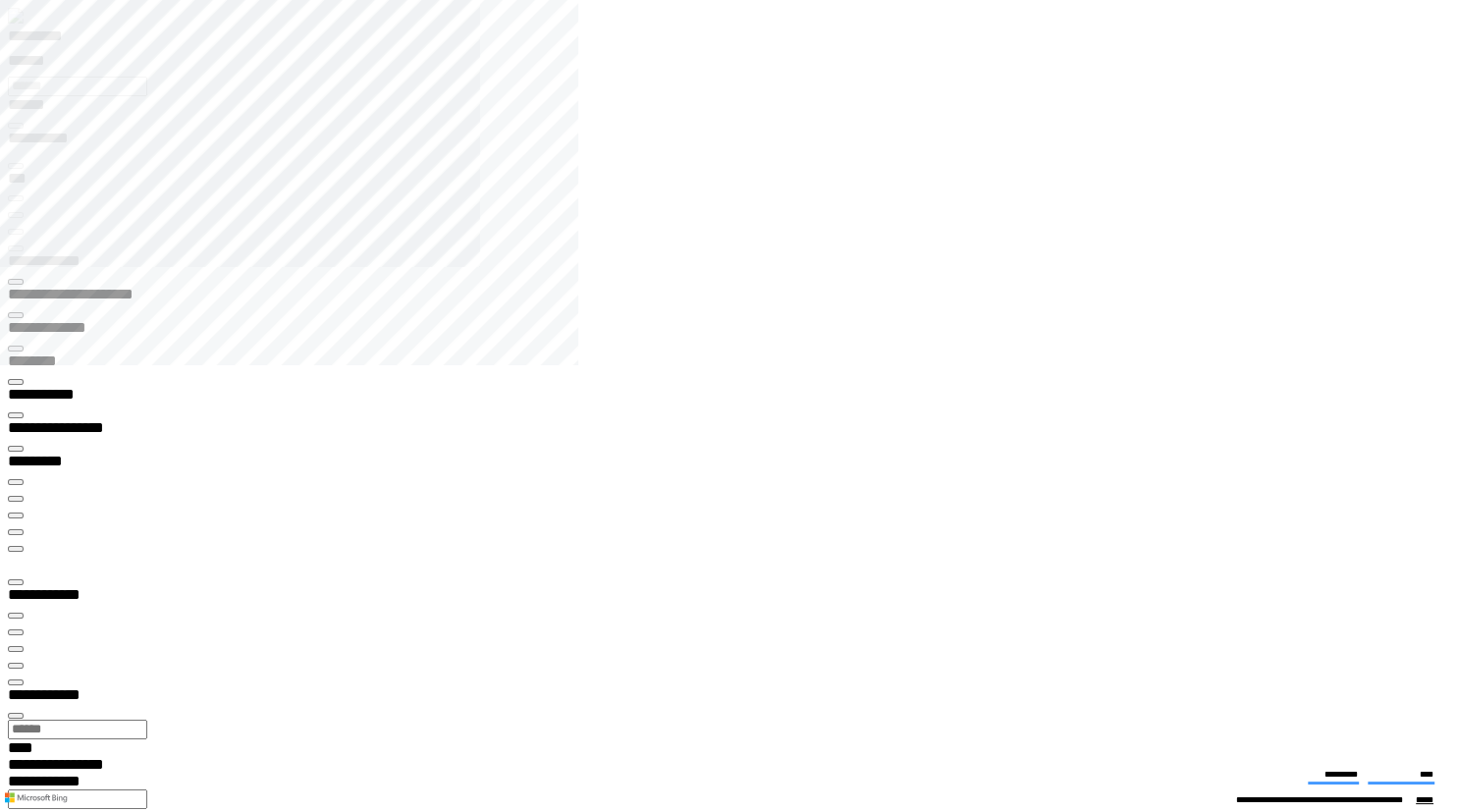type on "**********" 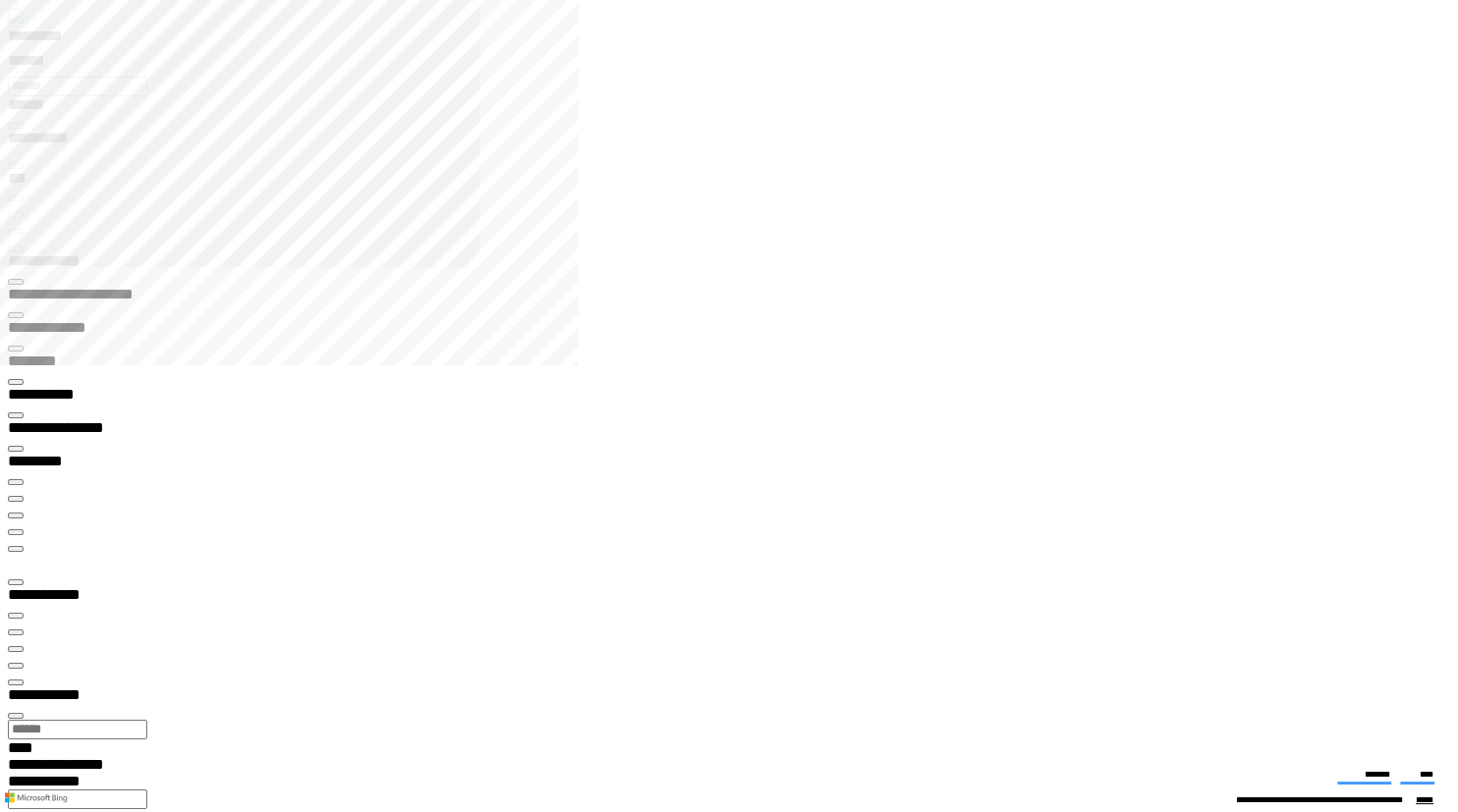 click on "**********" at bounding box center (442, 13030) 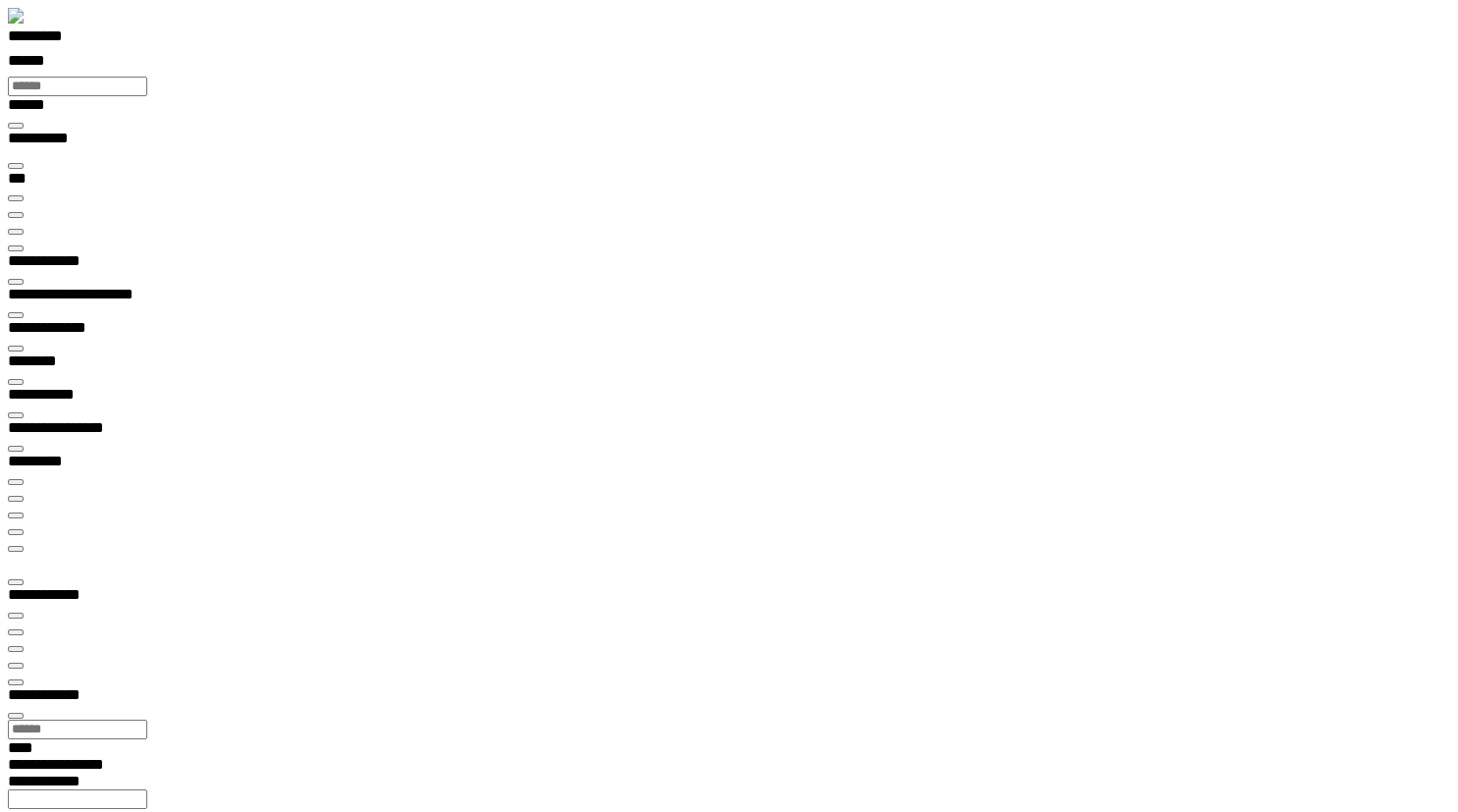 scroll, scrollTop: 97476, scrollLeft: 97985, axis: both 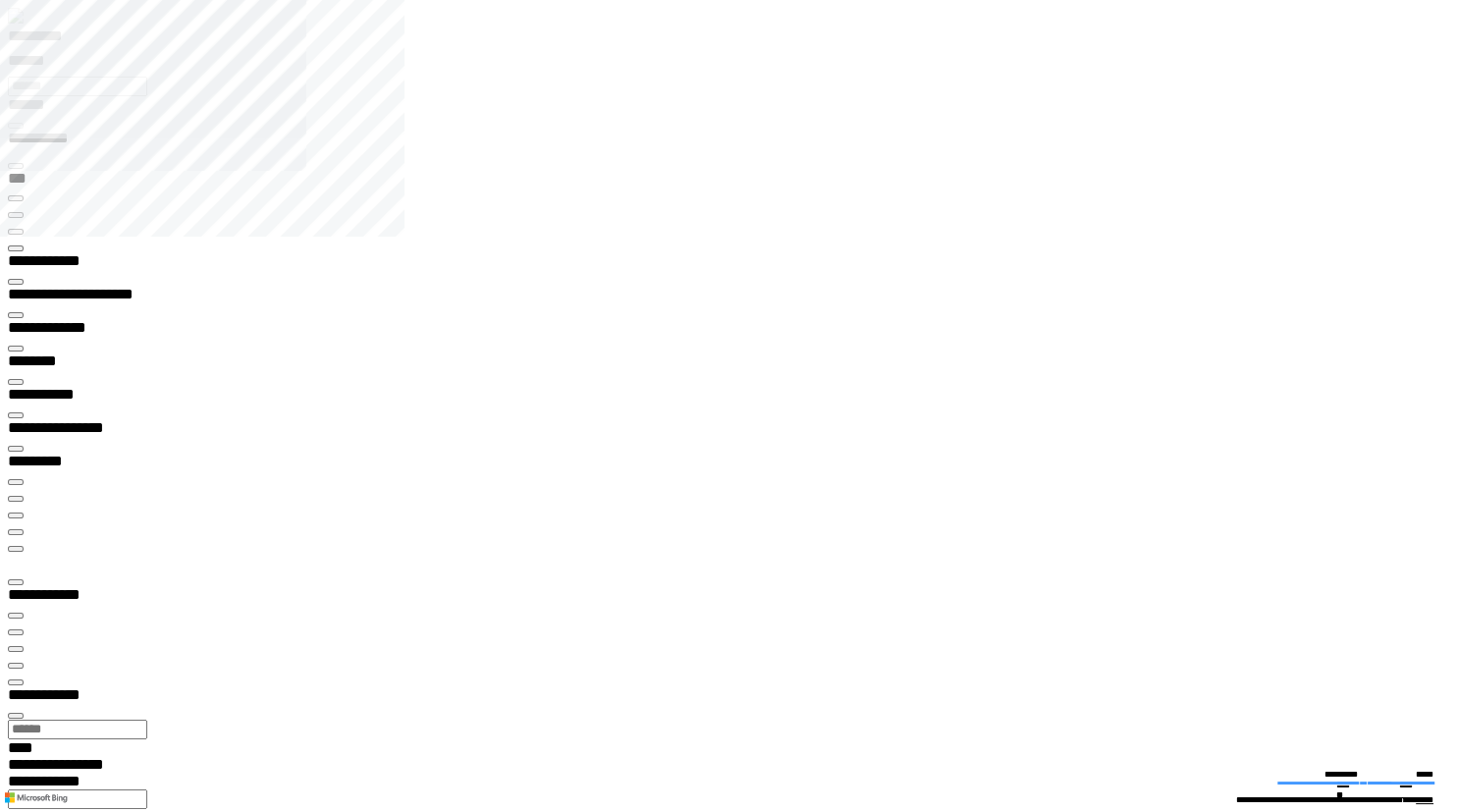 type on "**********" 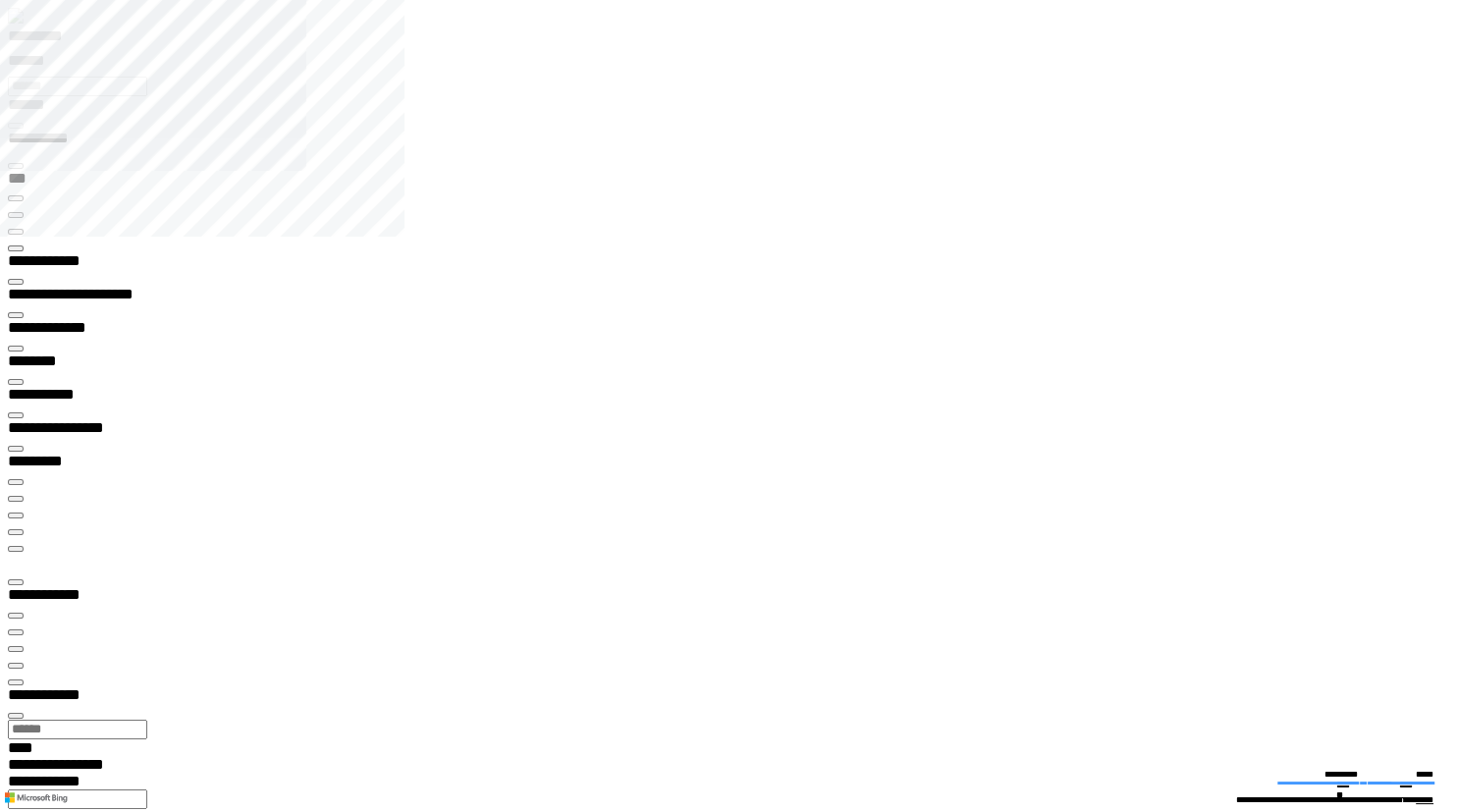click on "**********" at bounding box center [38, 18907] 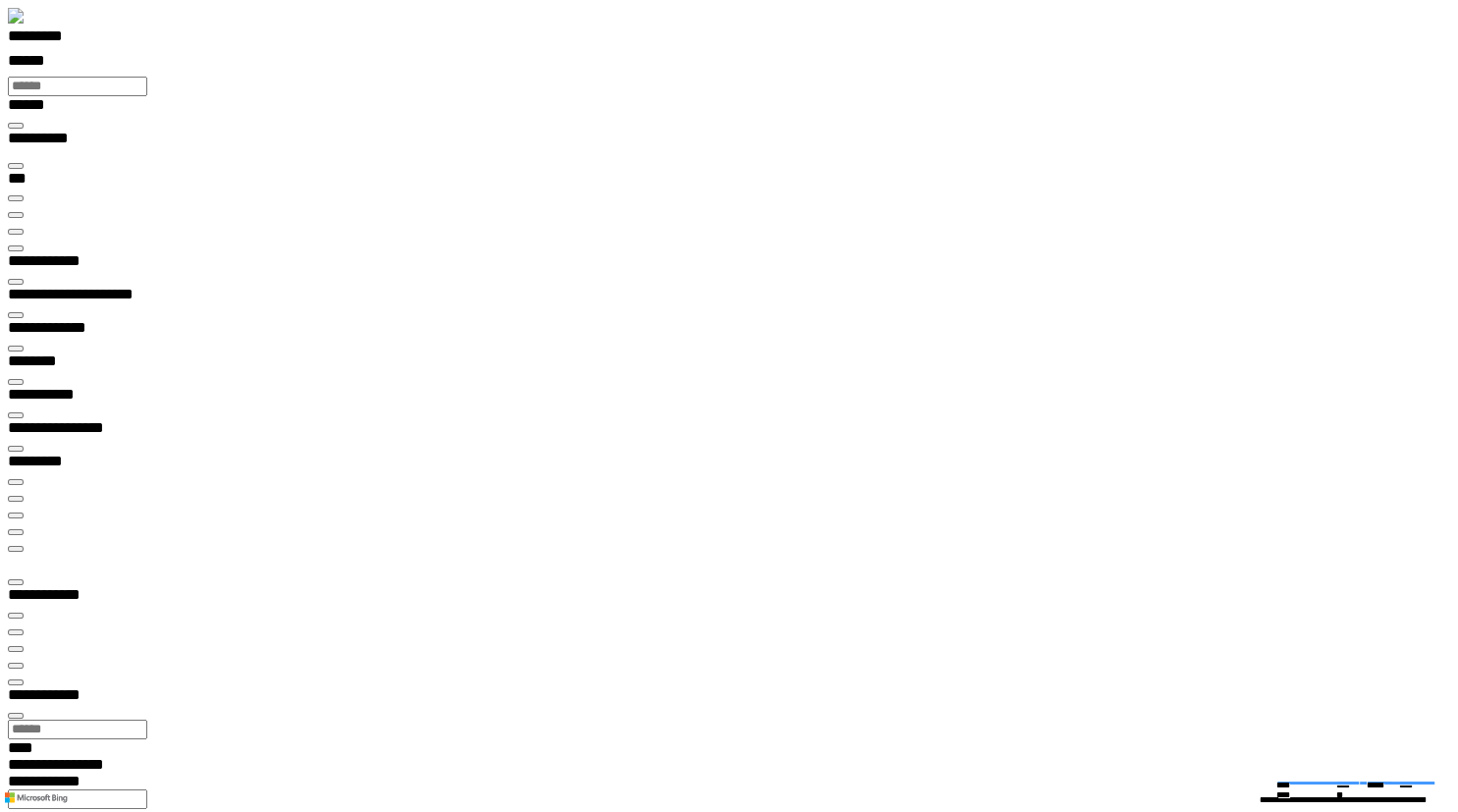 click at bounding box center [16, 14141] 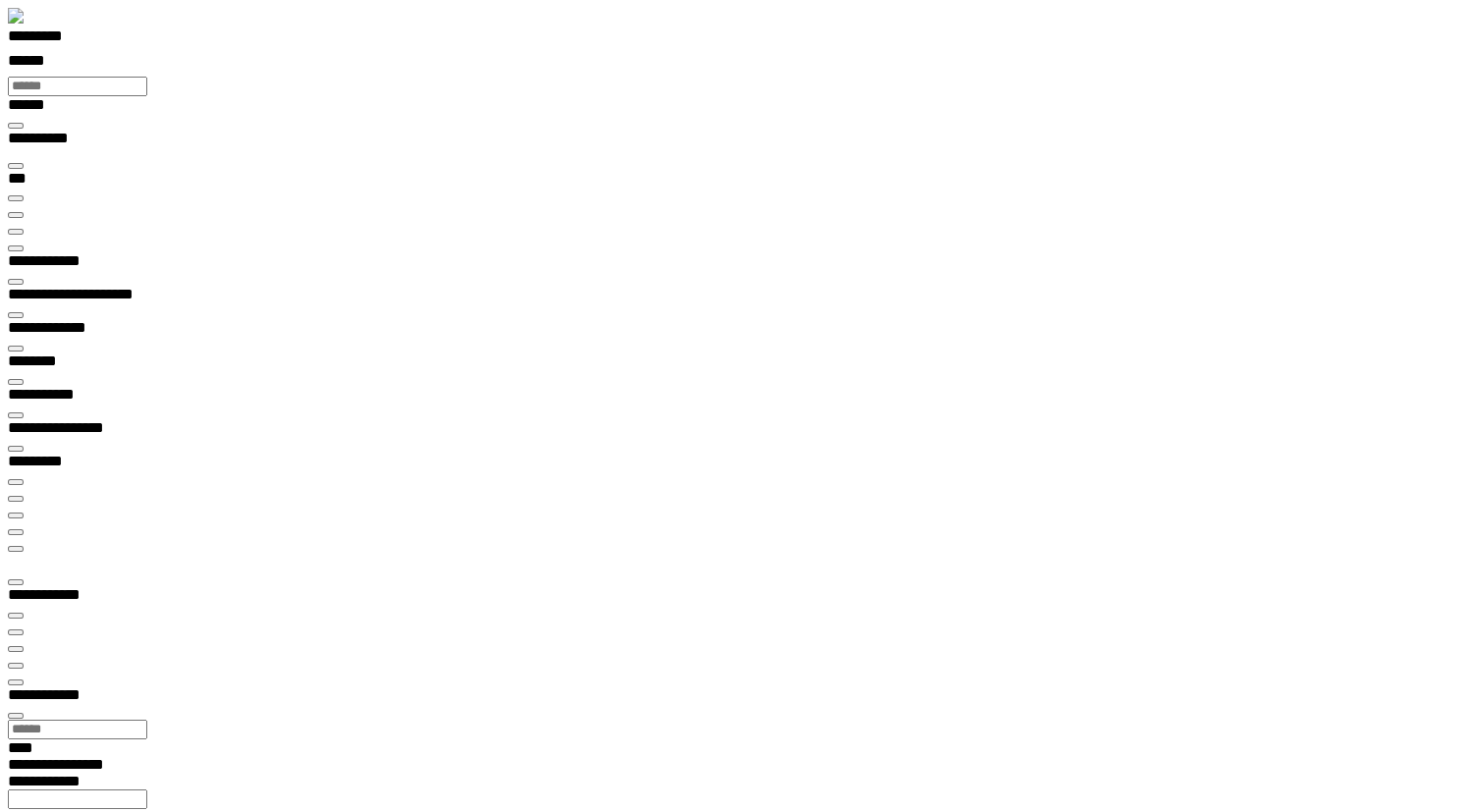 scroll, scrollTop: 97476, scrollLeft: 97985, axis: both 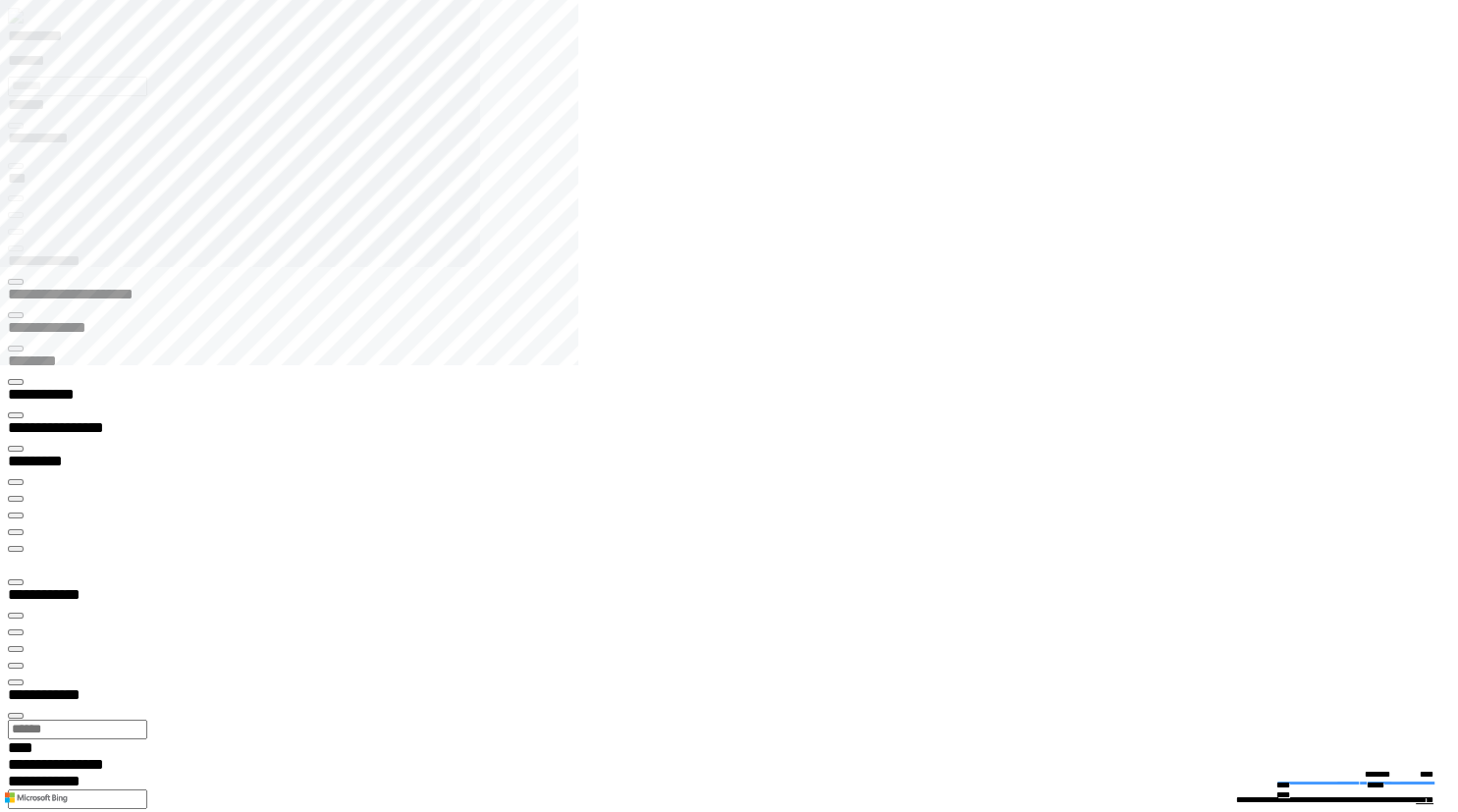 click on "**********" at bounding box center (65, 13030) 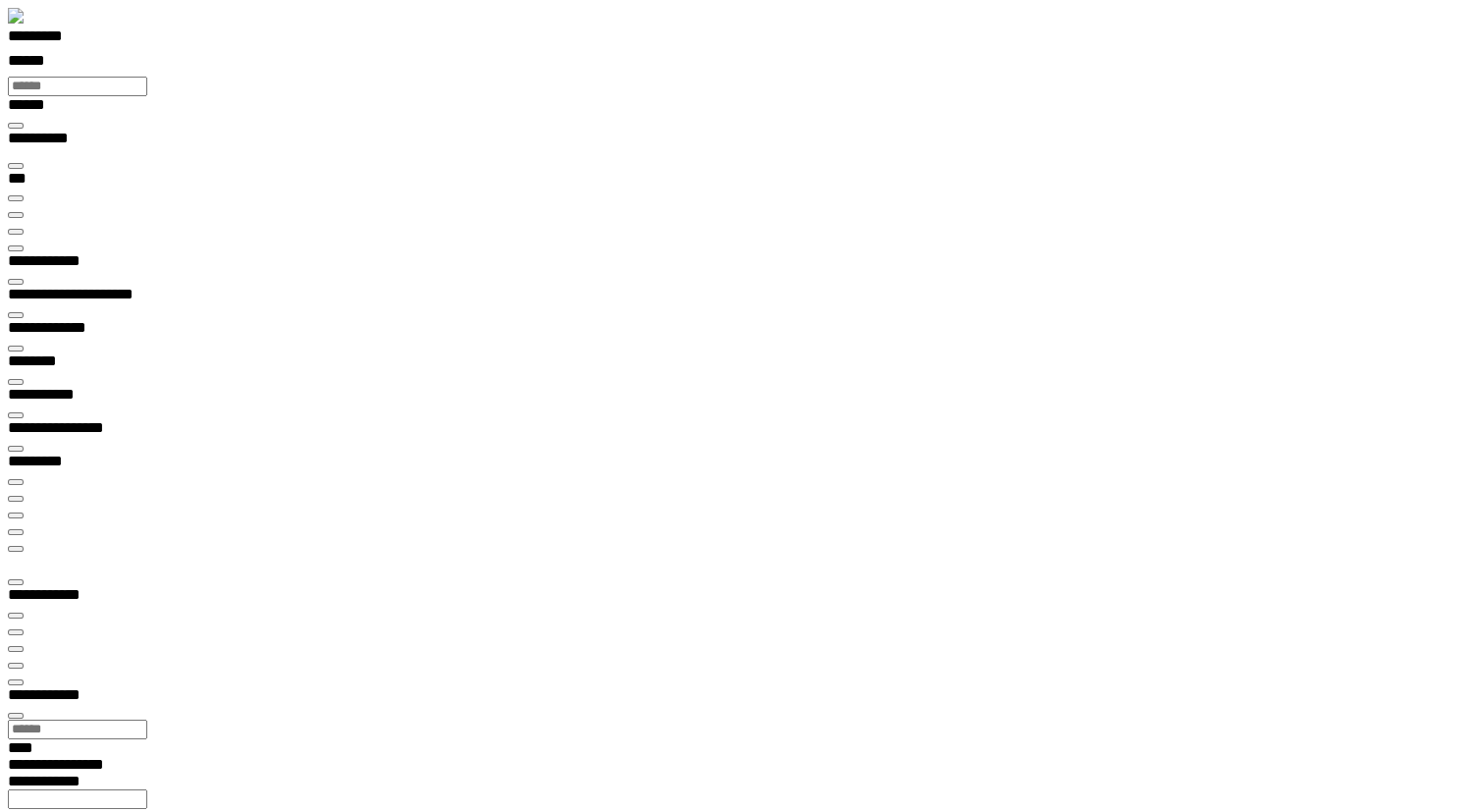 scroll, scrollTop: 97476, scrollLeft: 97985, axis: both 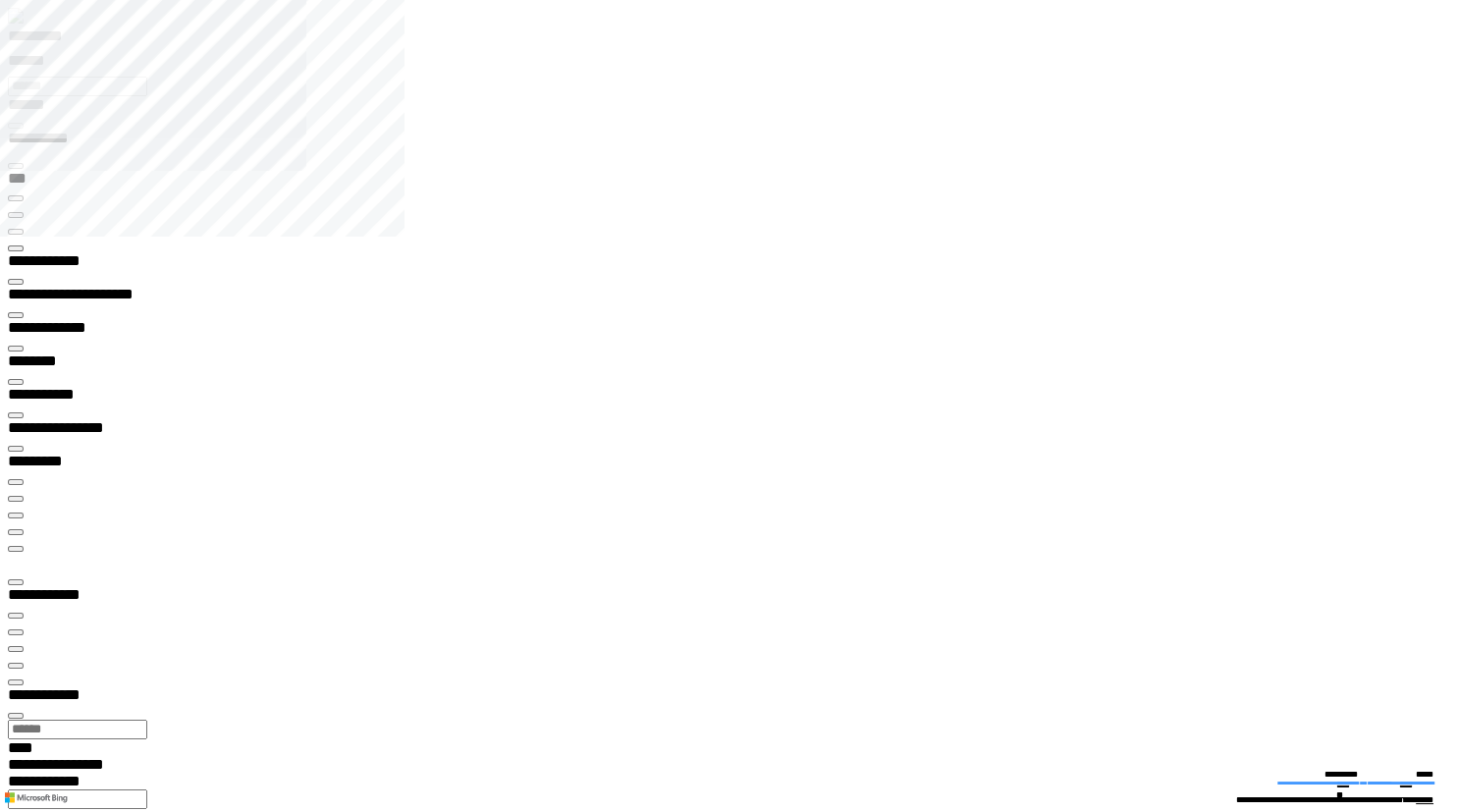 click at bounding box center [16, 17922] 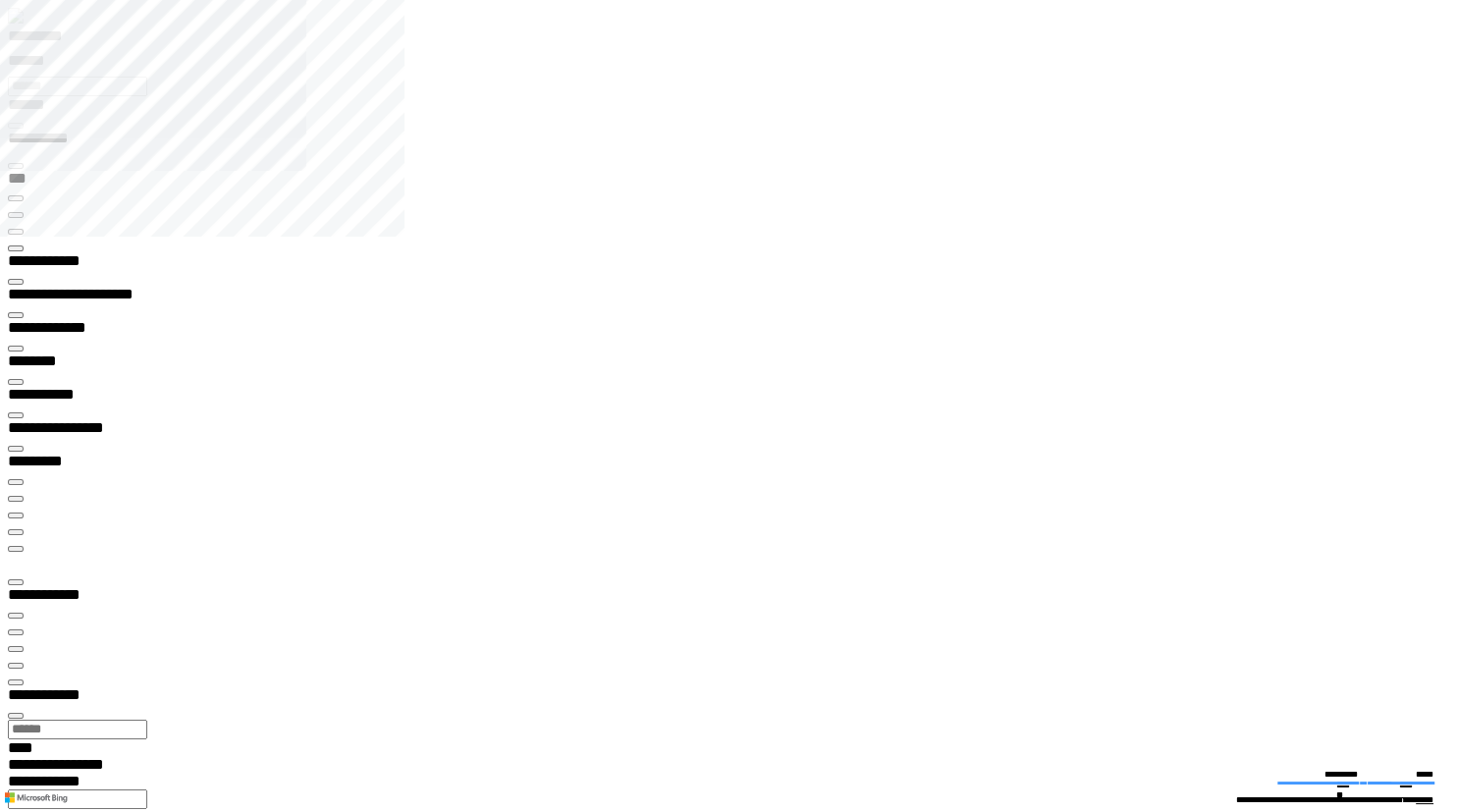 type on "*******" 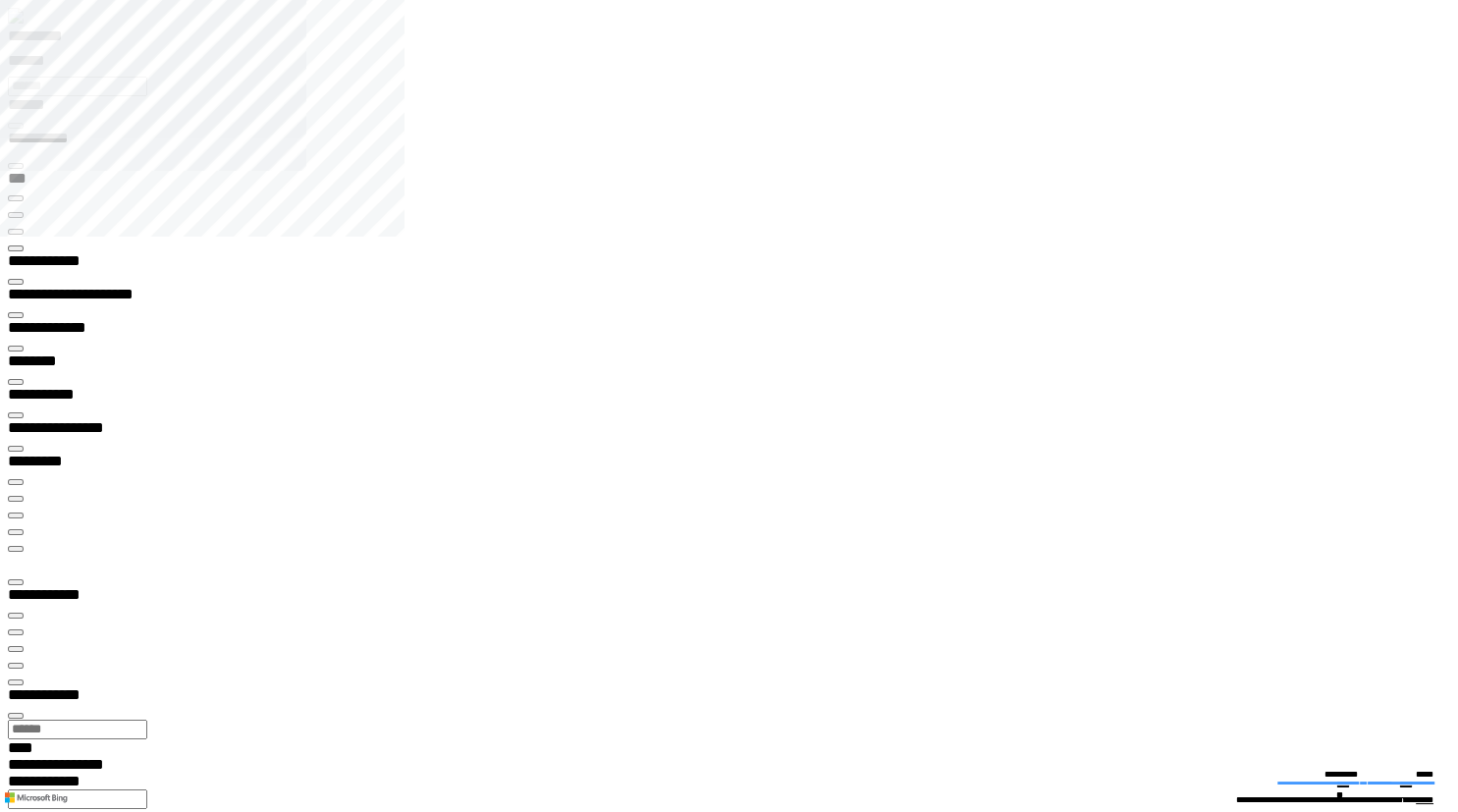 click at bounding box center [16, 26324] 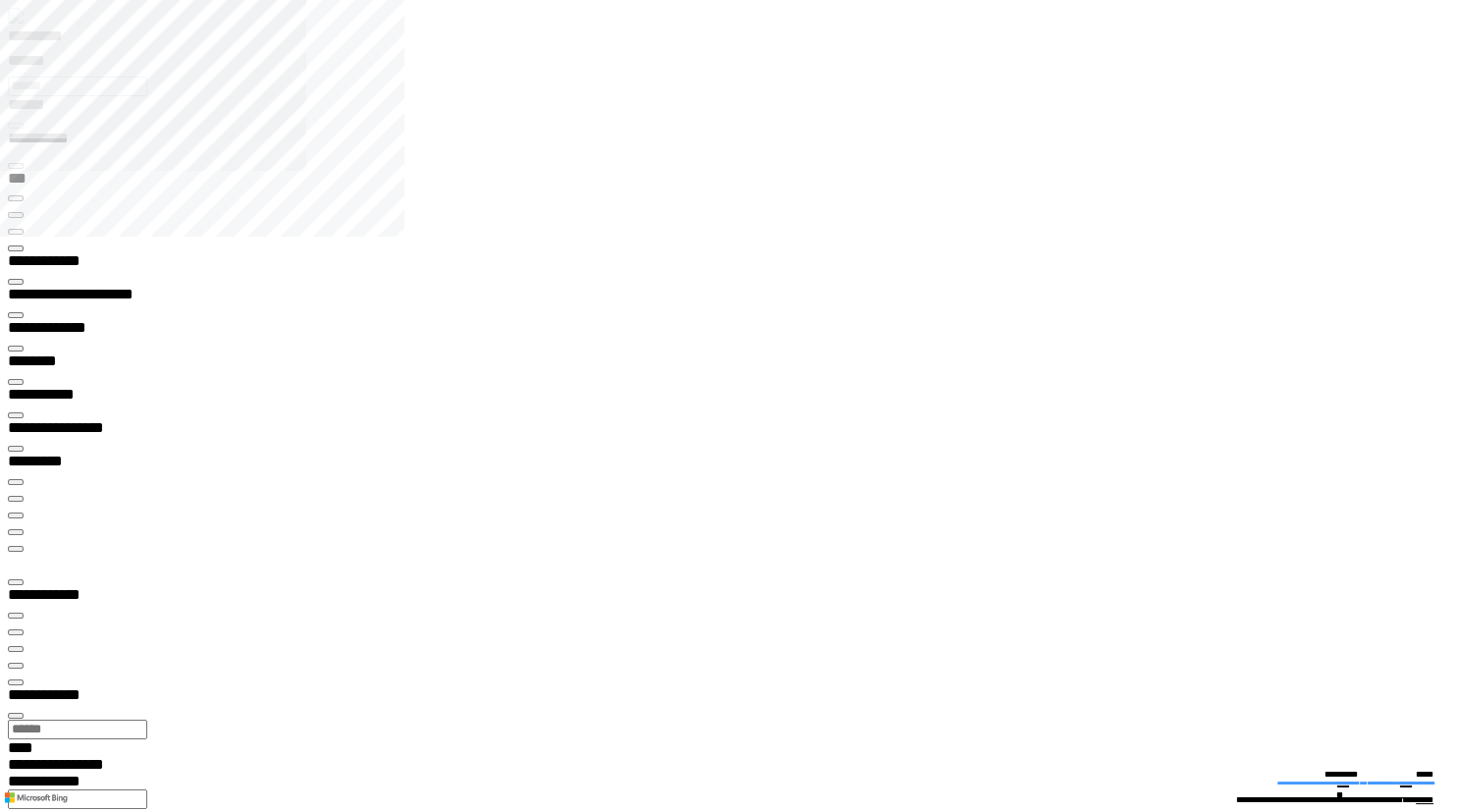 type 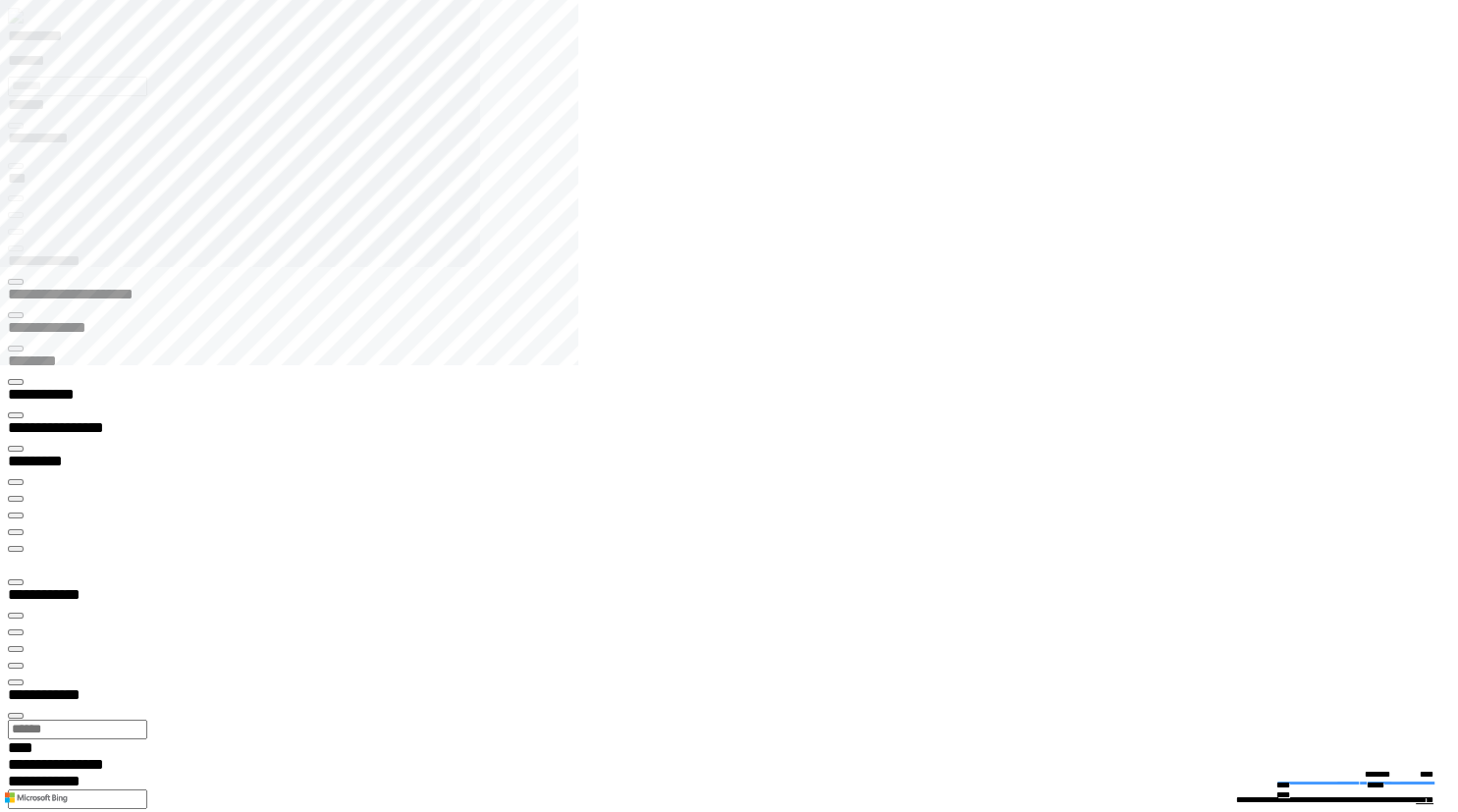 click at bounding box center (16, 12999) 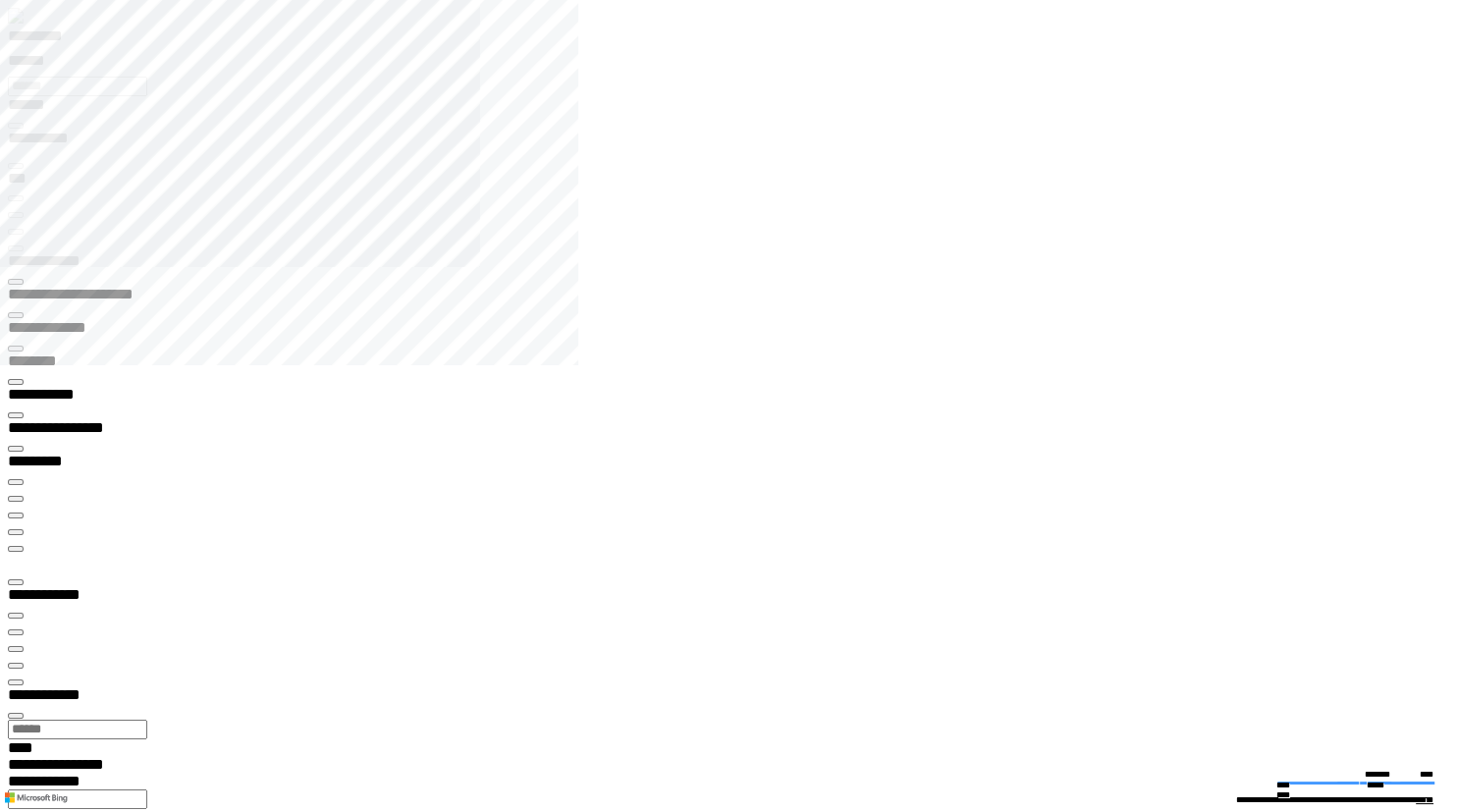 click at bounding box center (16, 12999) 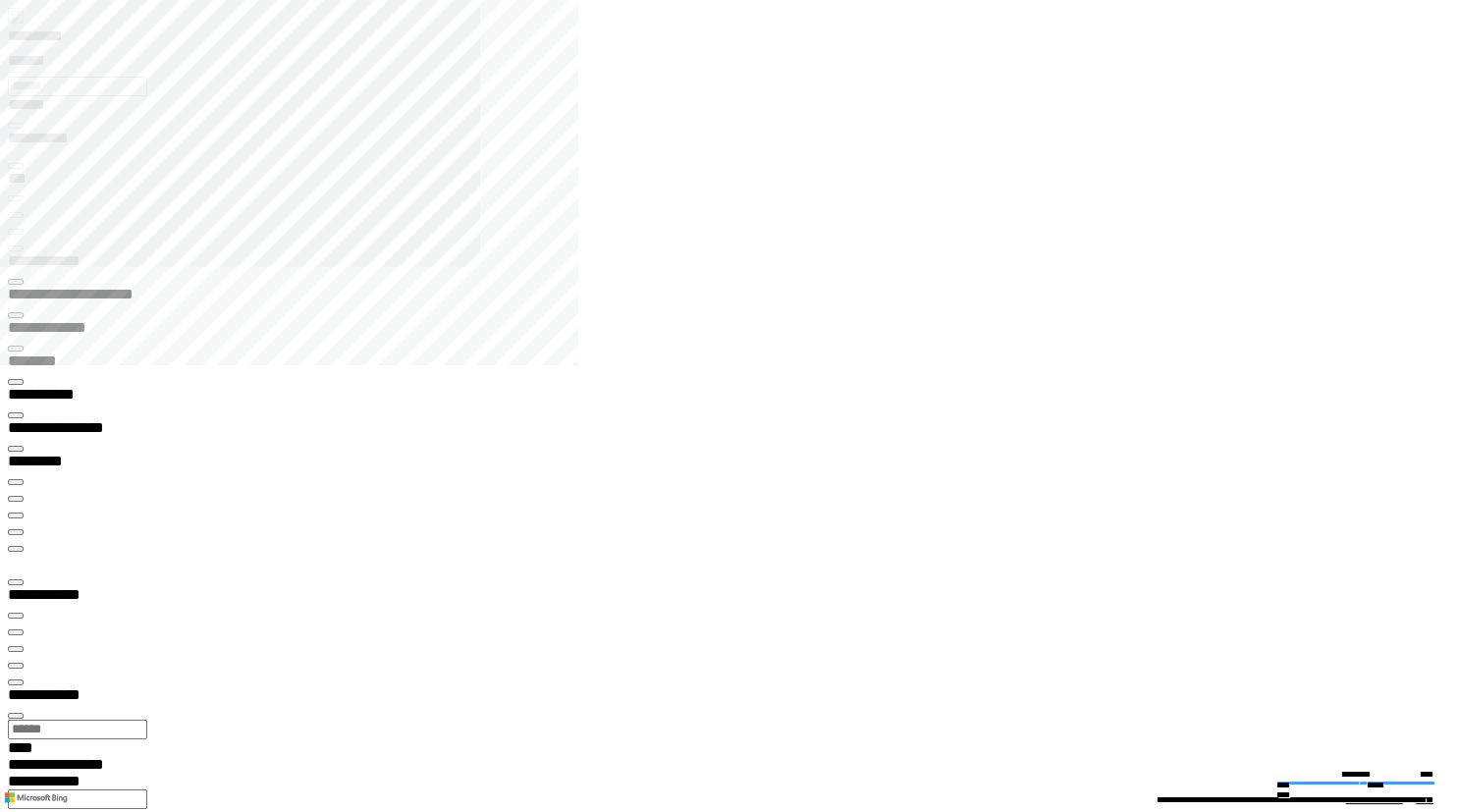 click on "**********" at bounding box center (65, 13030) 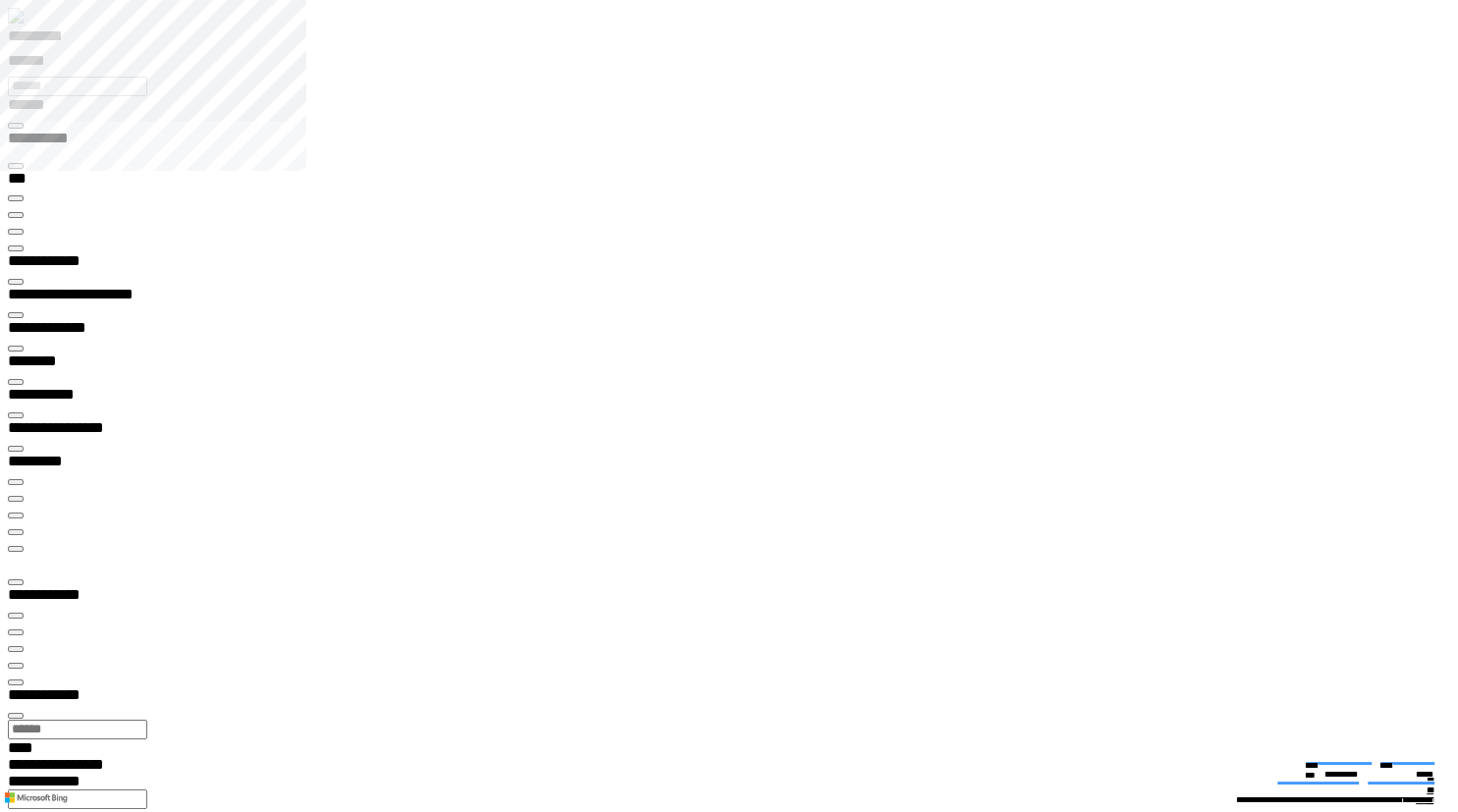 type on "*********" 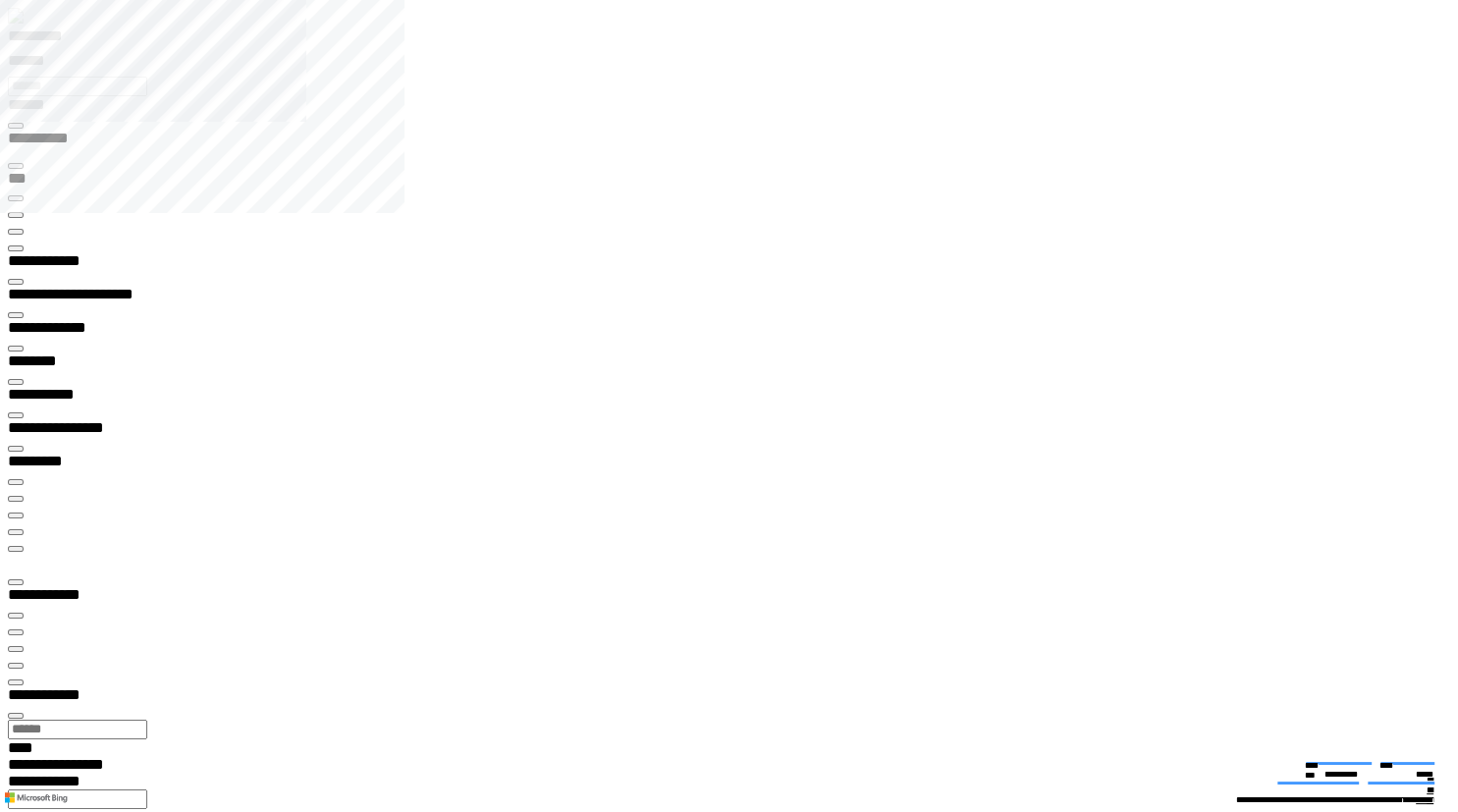 click at bounding box center (16, 14018) 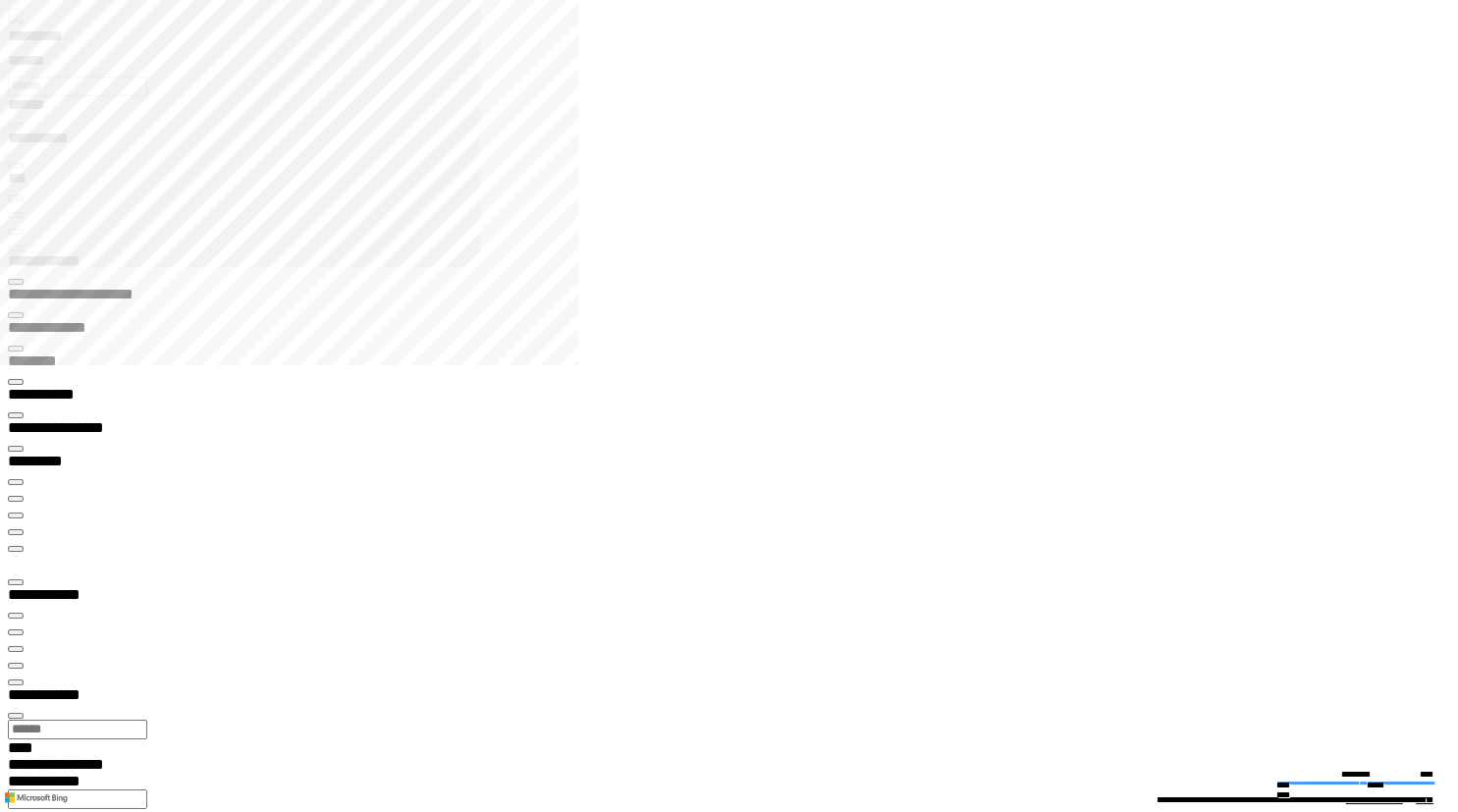 click at bounding box center [16, 12999] 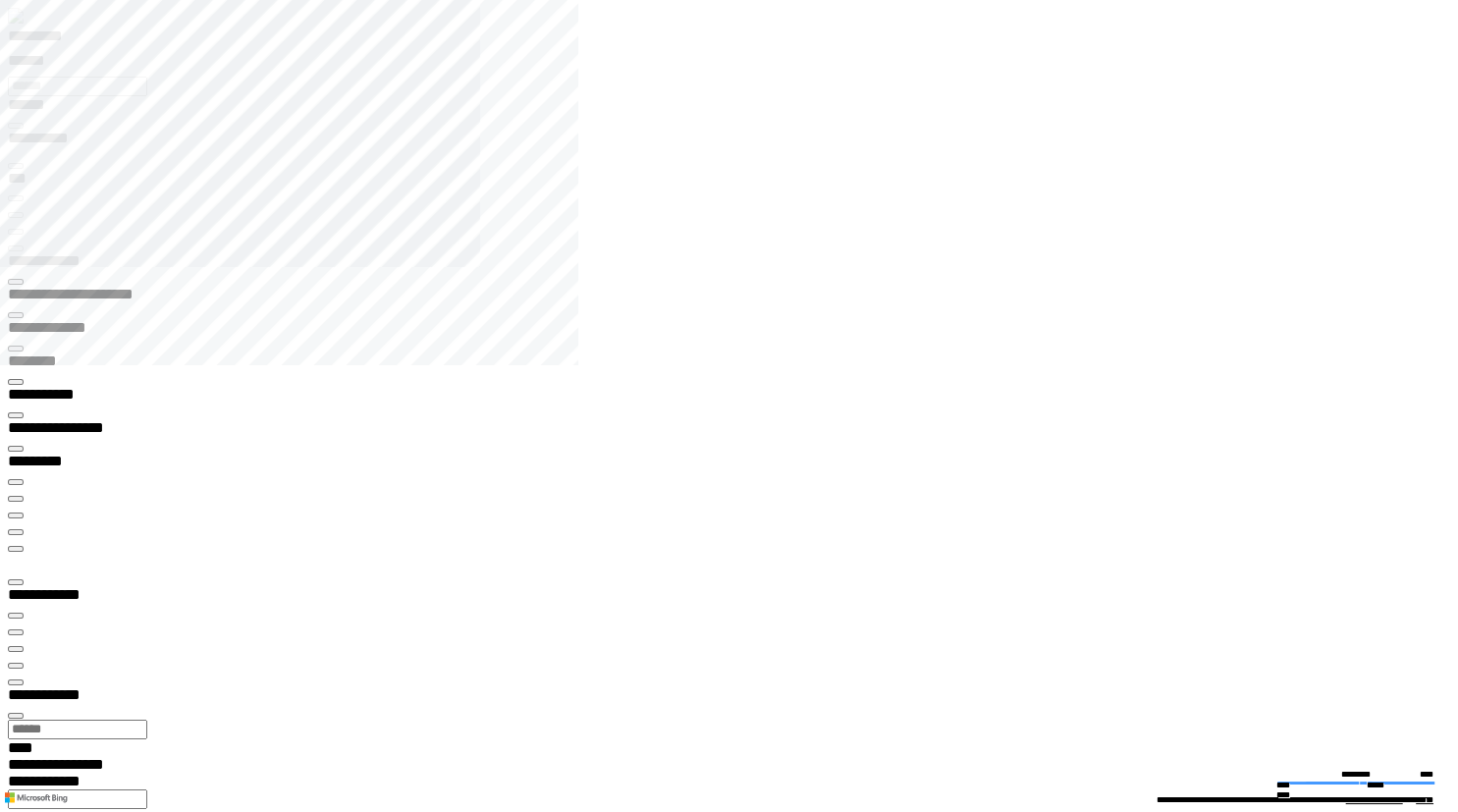 click on "**********" at bounding box center [882, 25926] 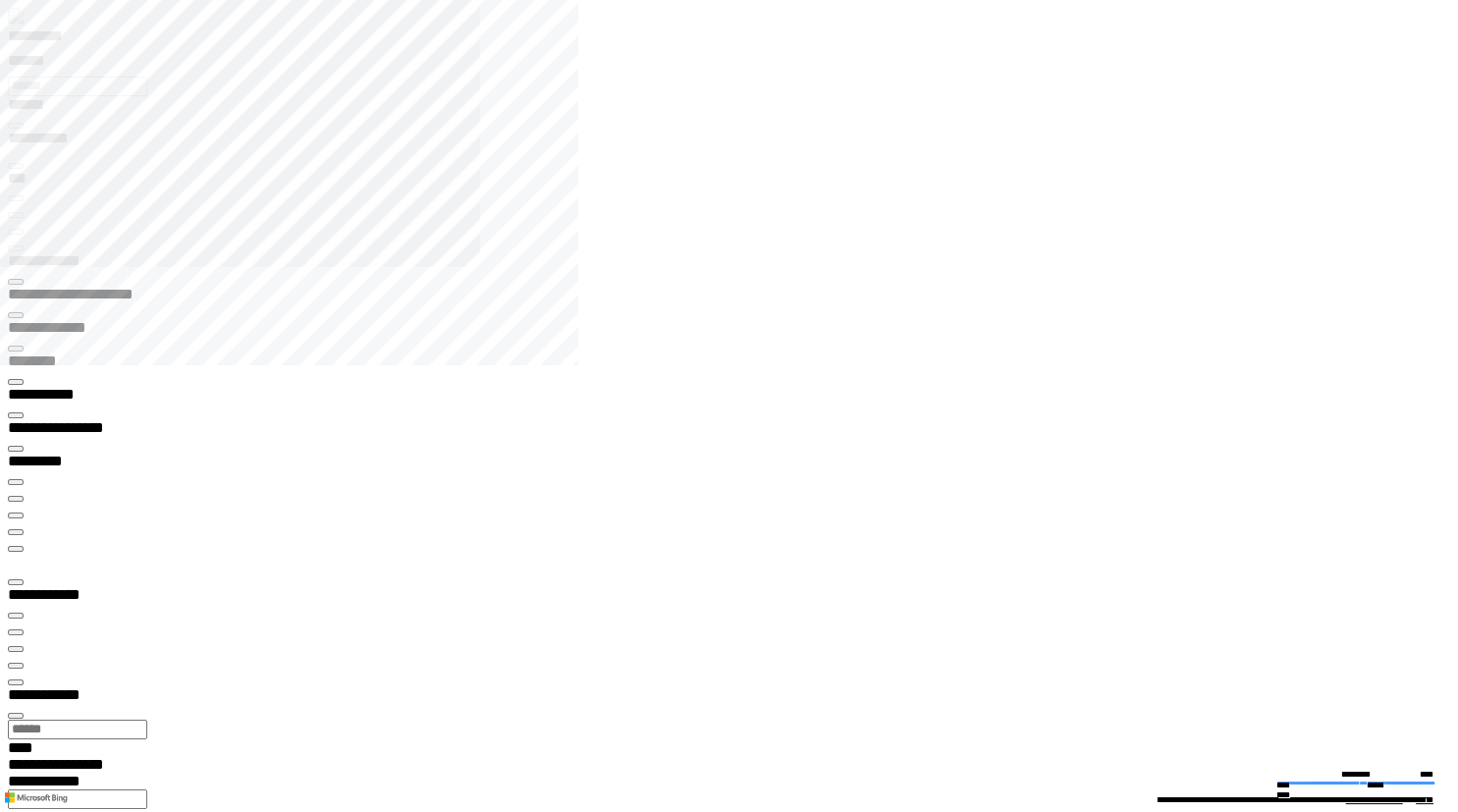 click on "**" at bounding box center [874, 26367] 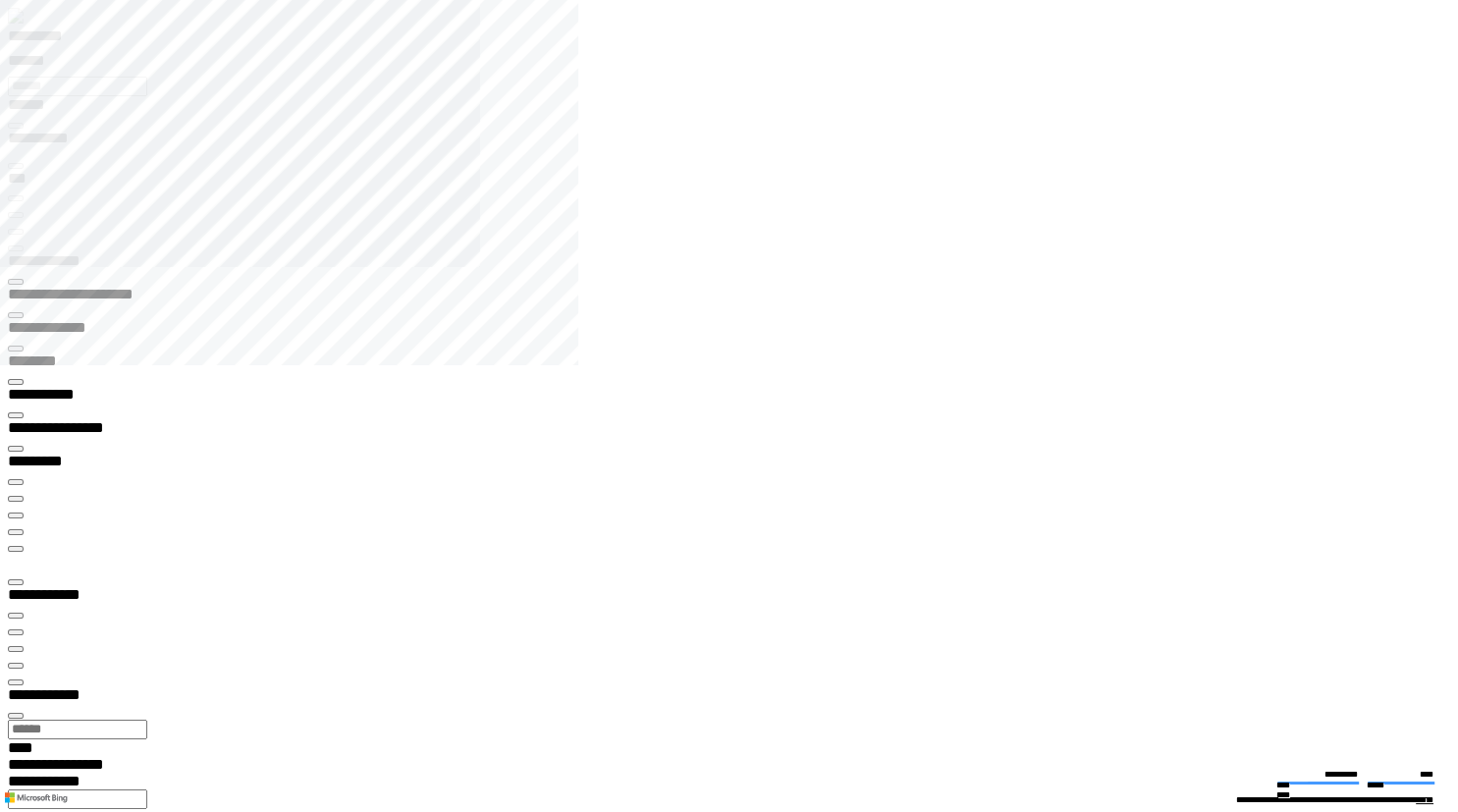 click on "**********" at bounding box center (69, 13030) 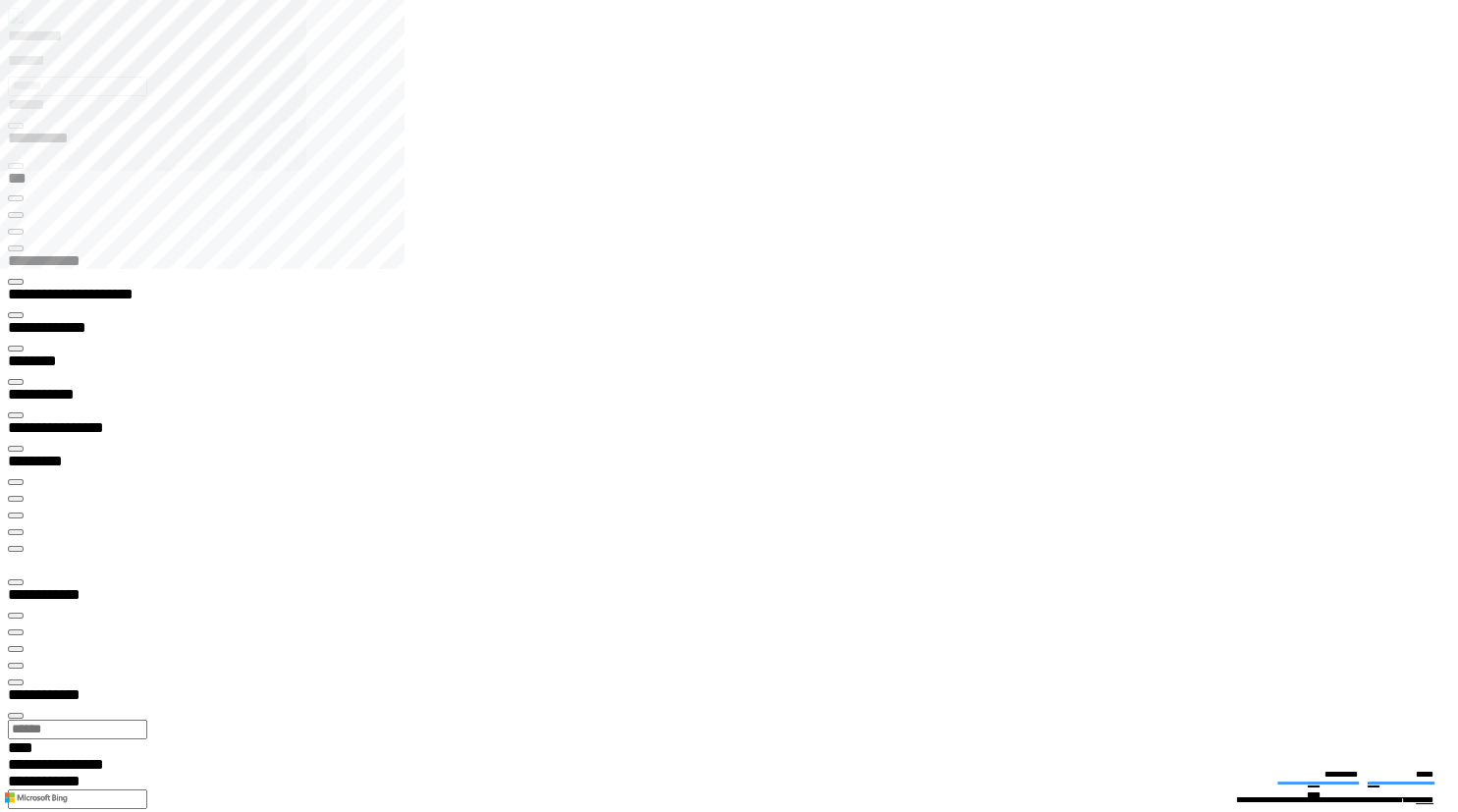 type on "**********" 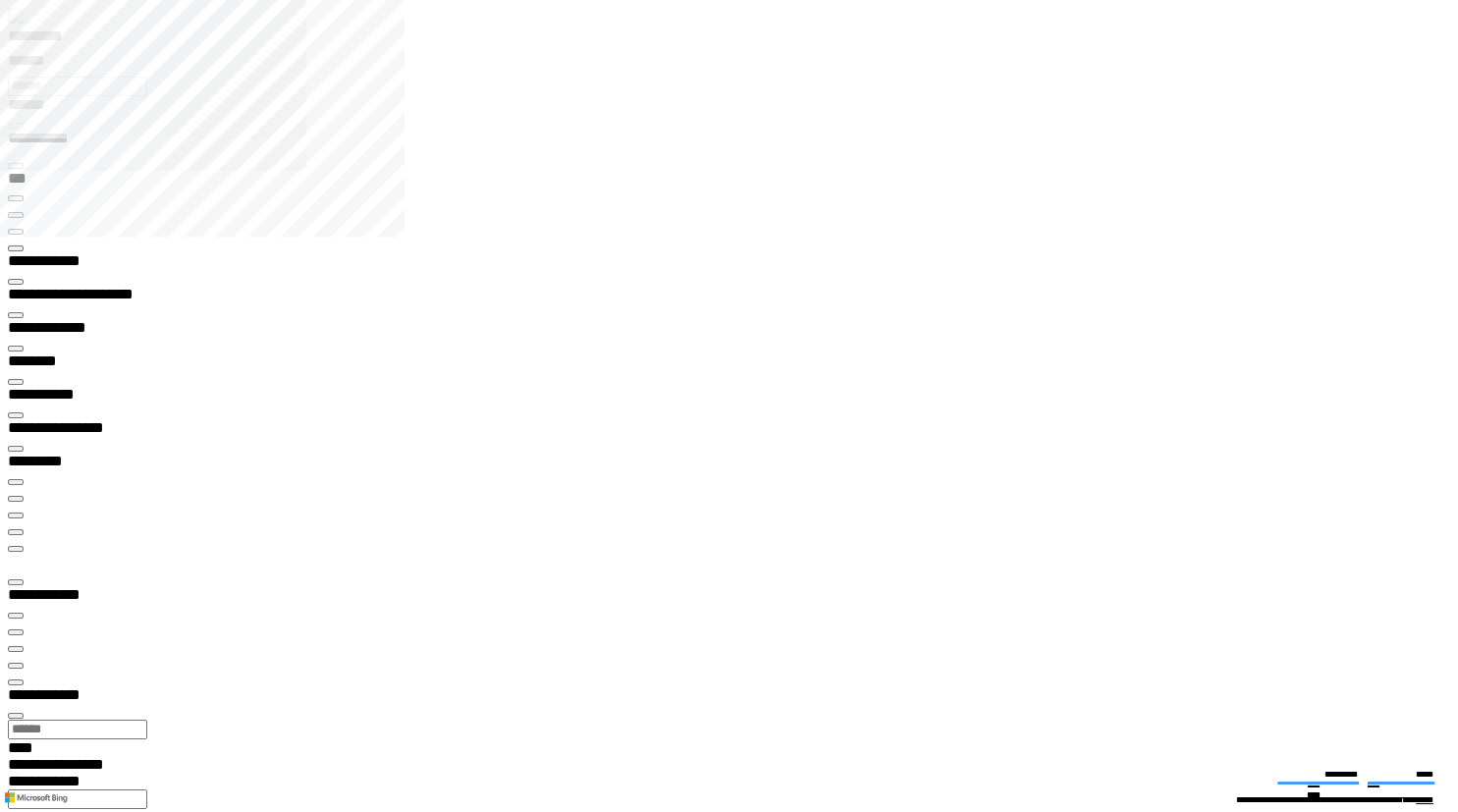click on "**********" at bounding box center [38, 19185] 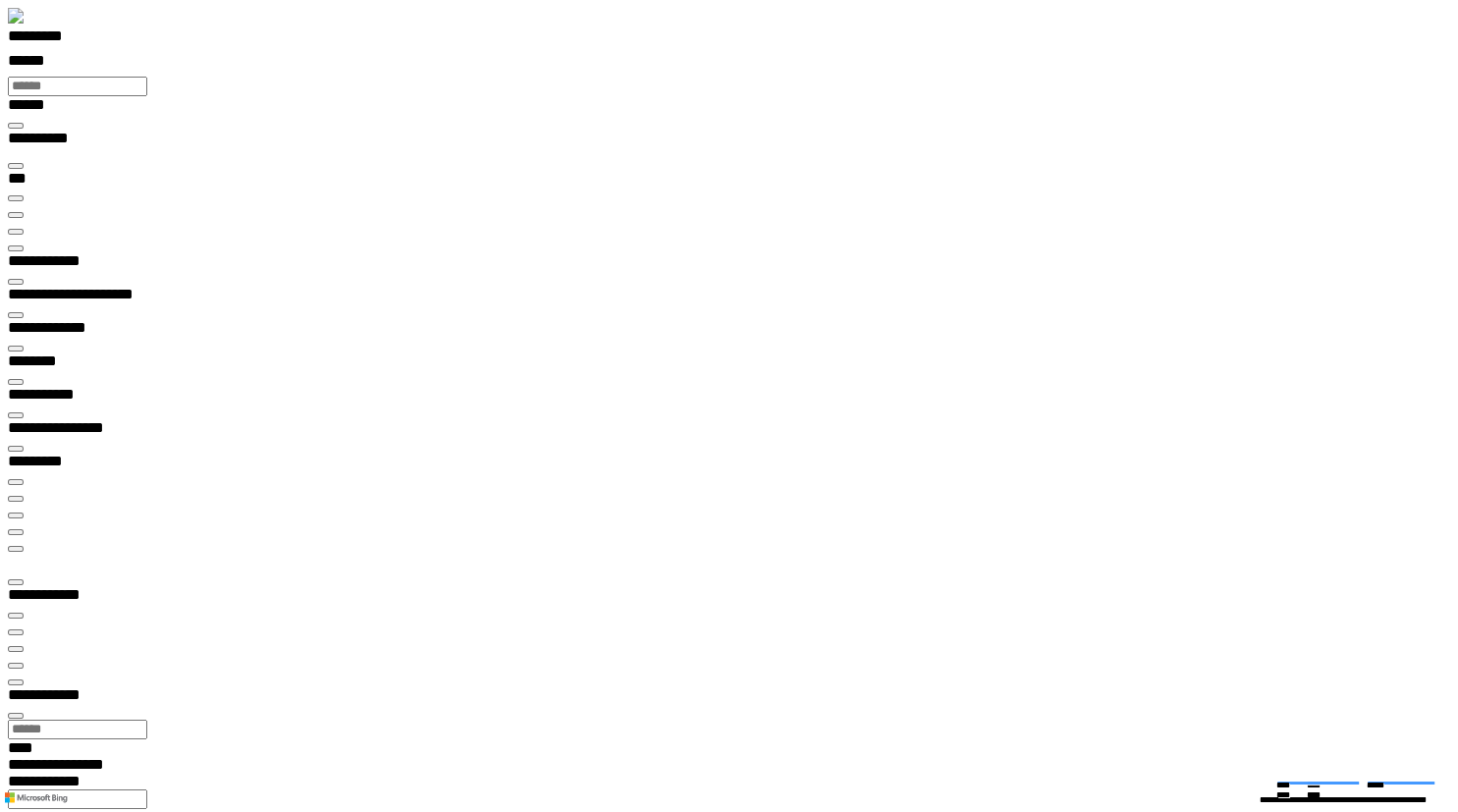 click at bounding box center [16, 14475] 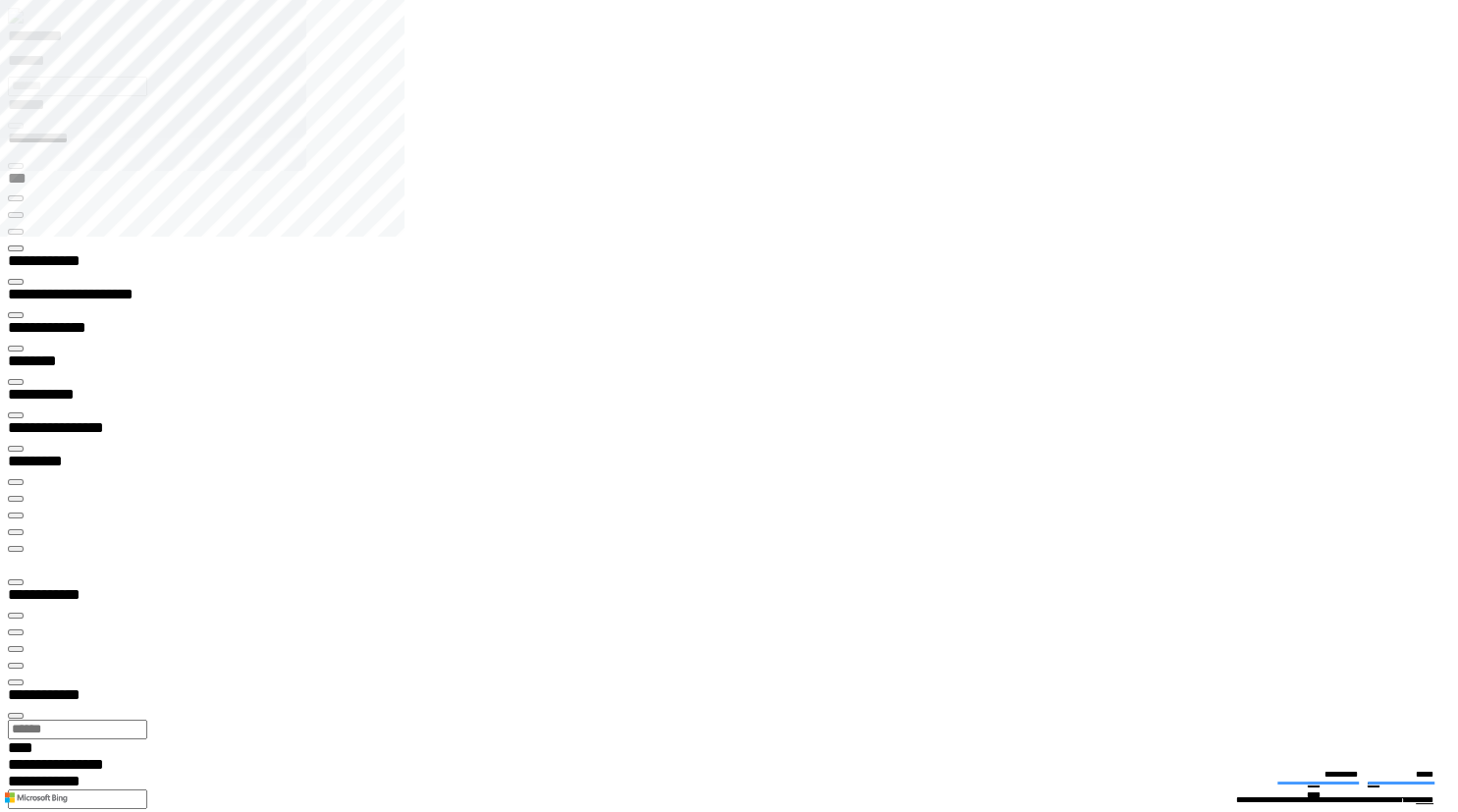 click at bounding box center [16, 14403] 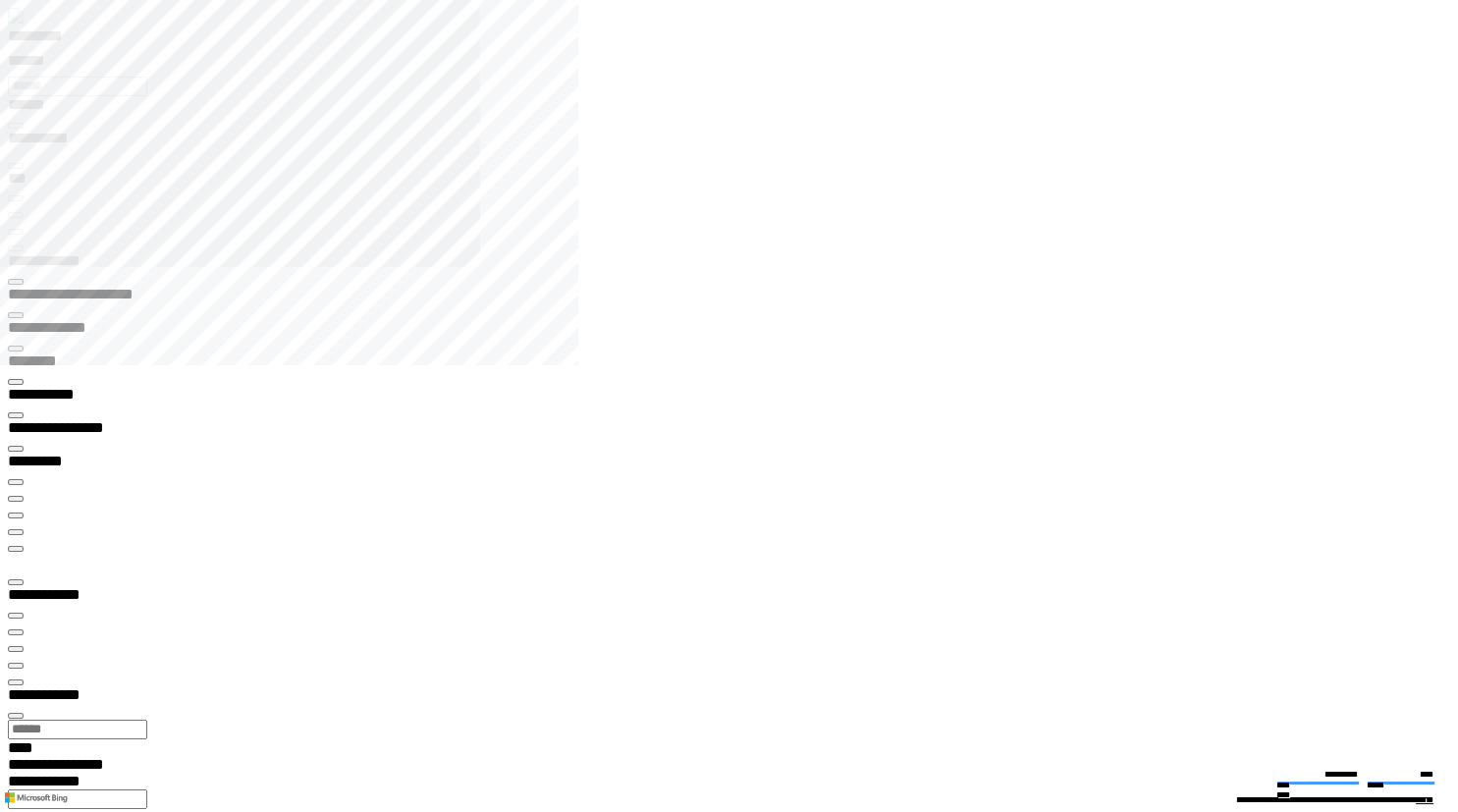 click at bounding box center [16, 12999] 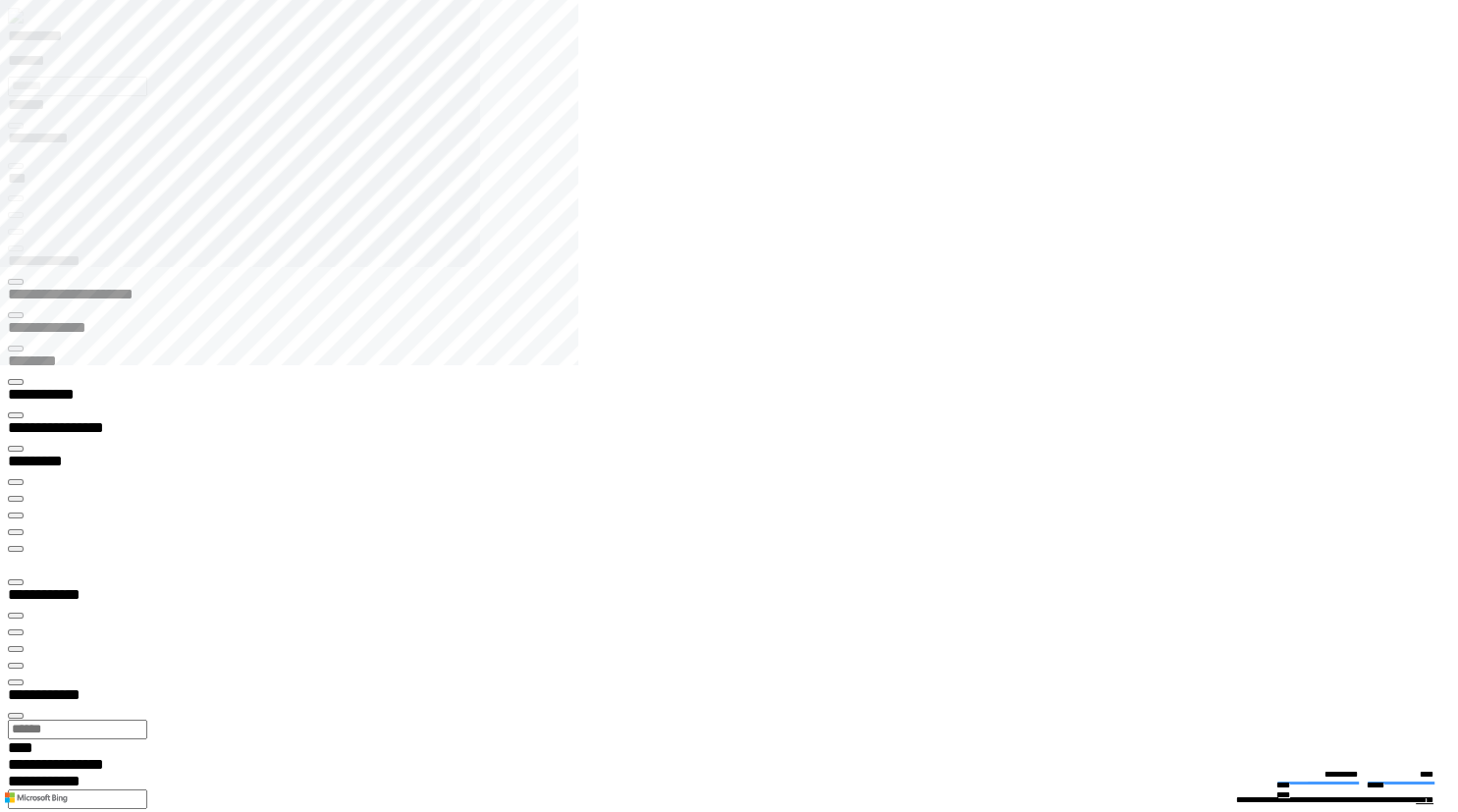 click on "**********" at bounding box center [65, 13030] 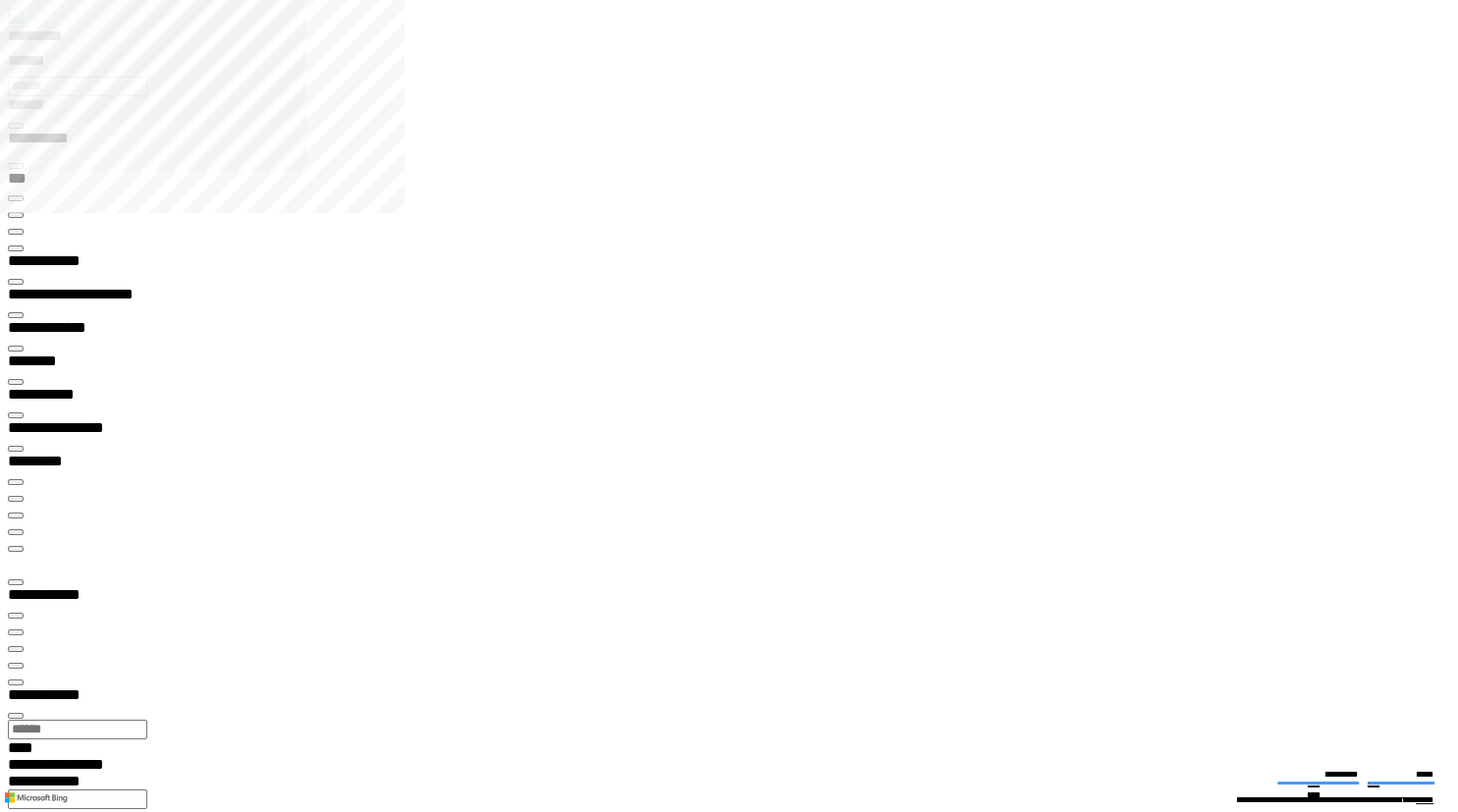 type on "**********" 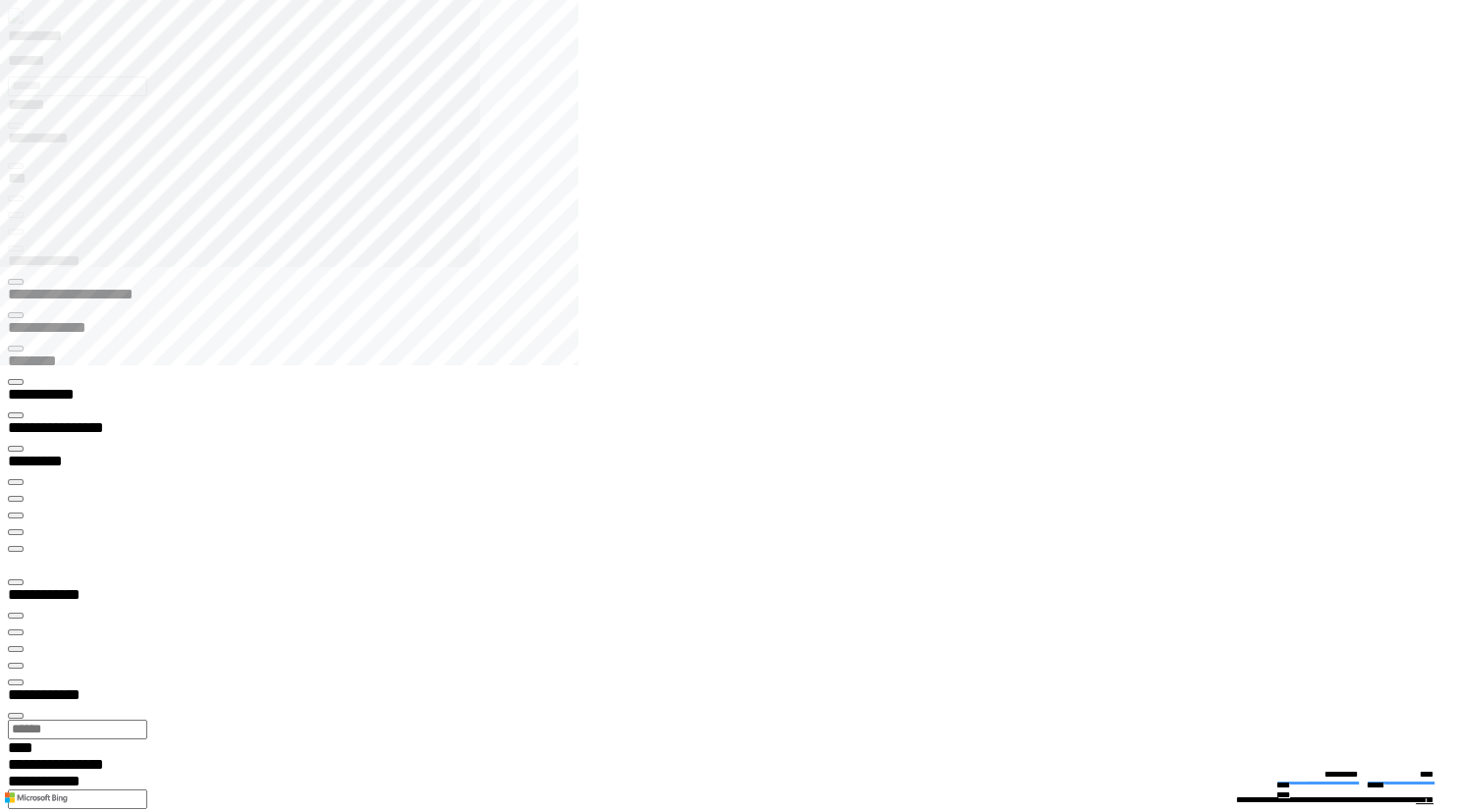 click on "**********" at bounding box center (69, 13316) 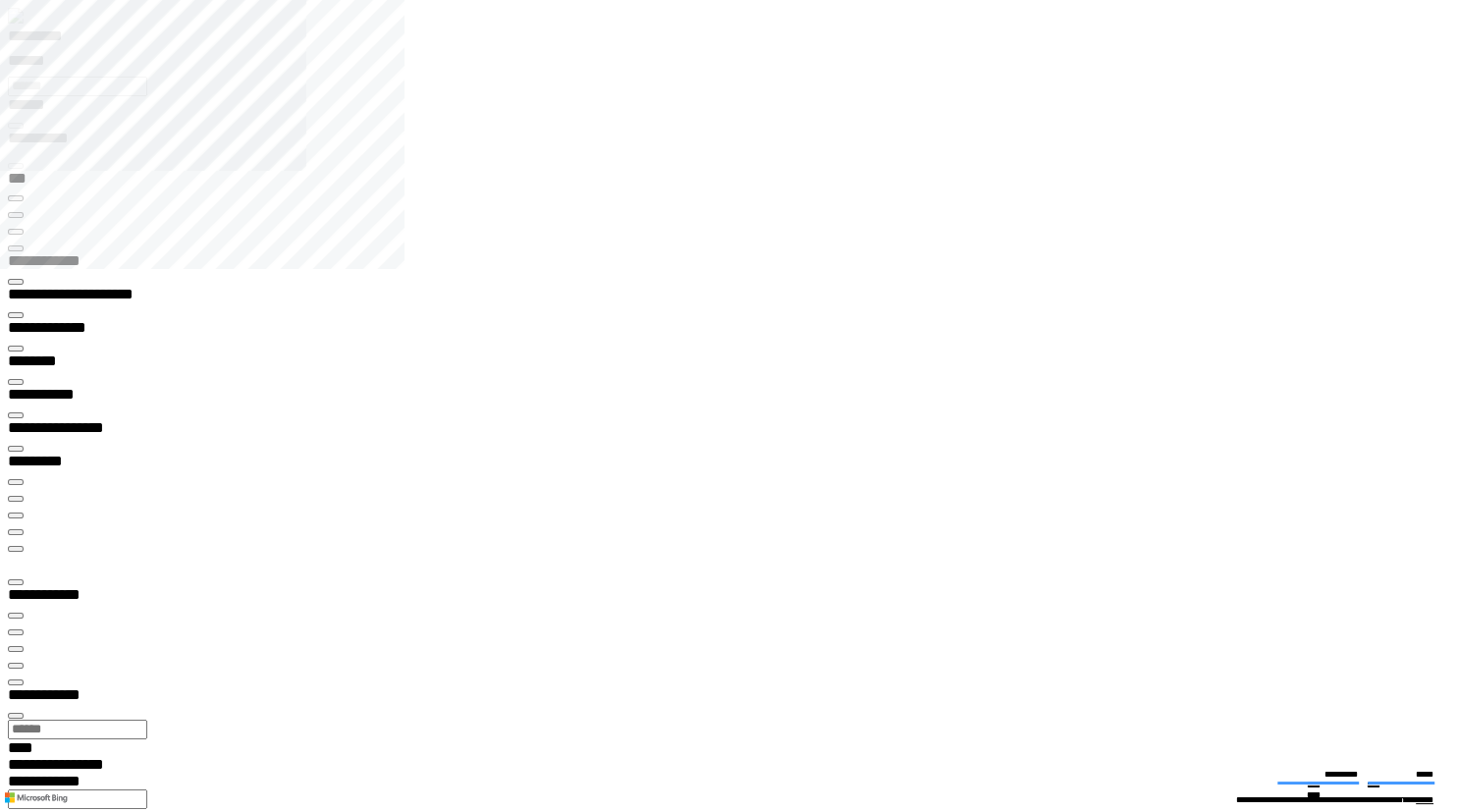 type on "*********" 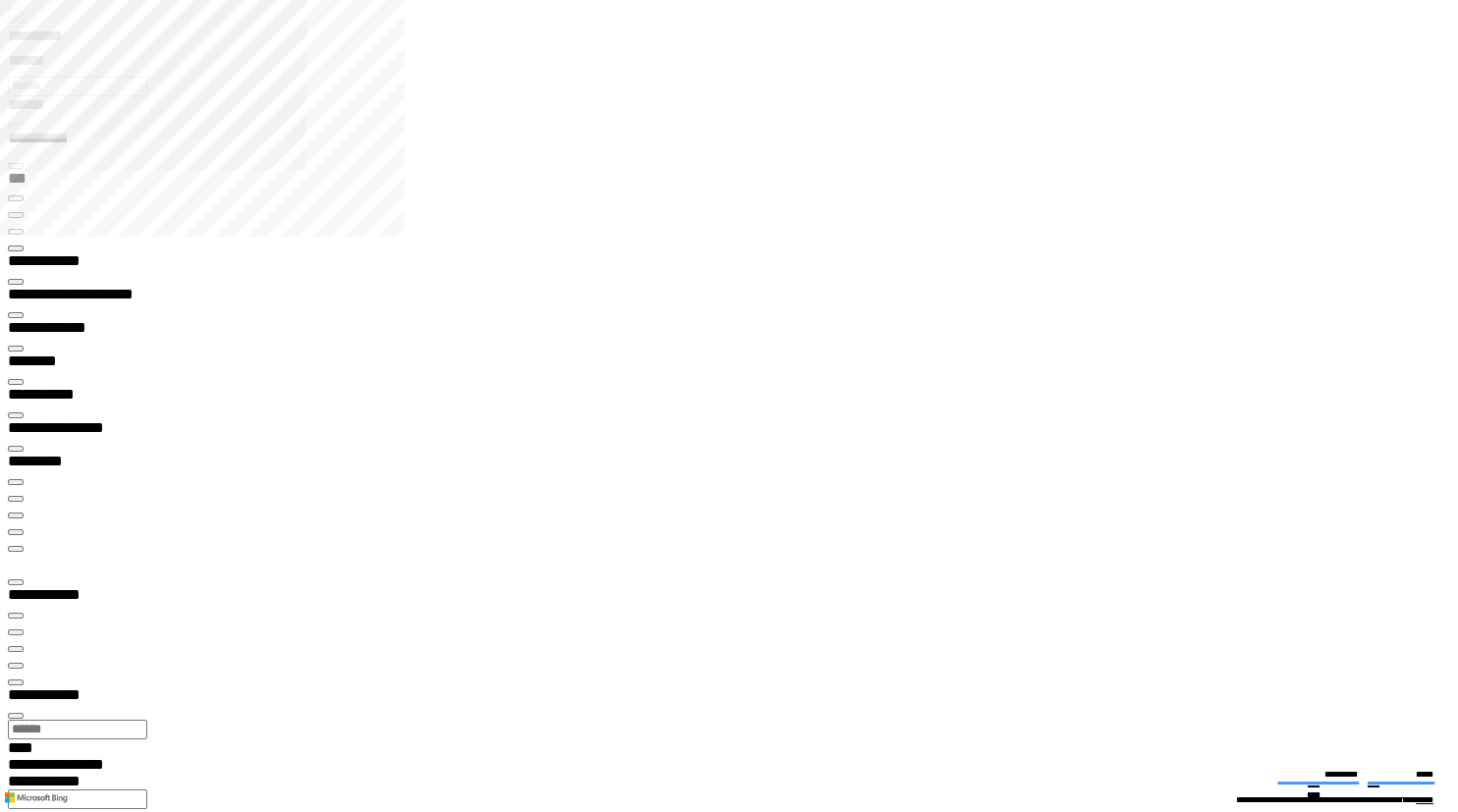 click at bounding box center [16, 14141] 